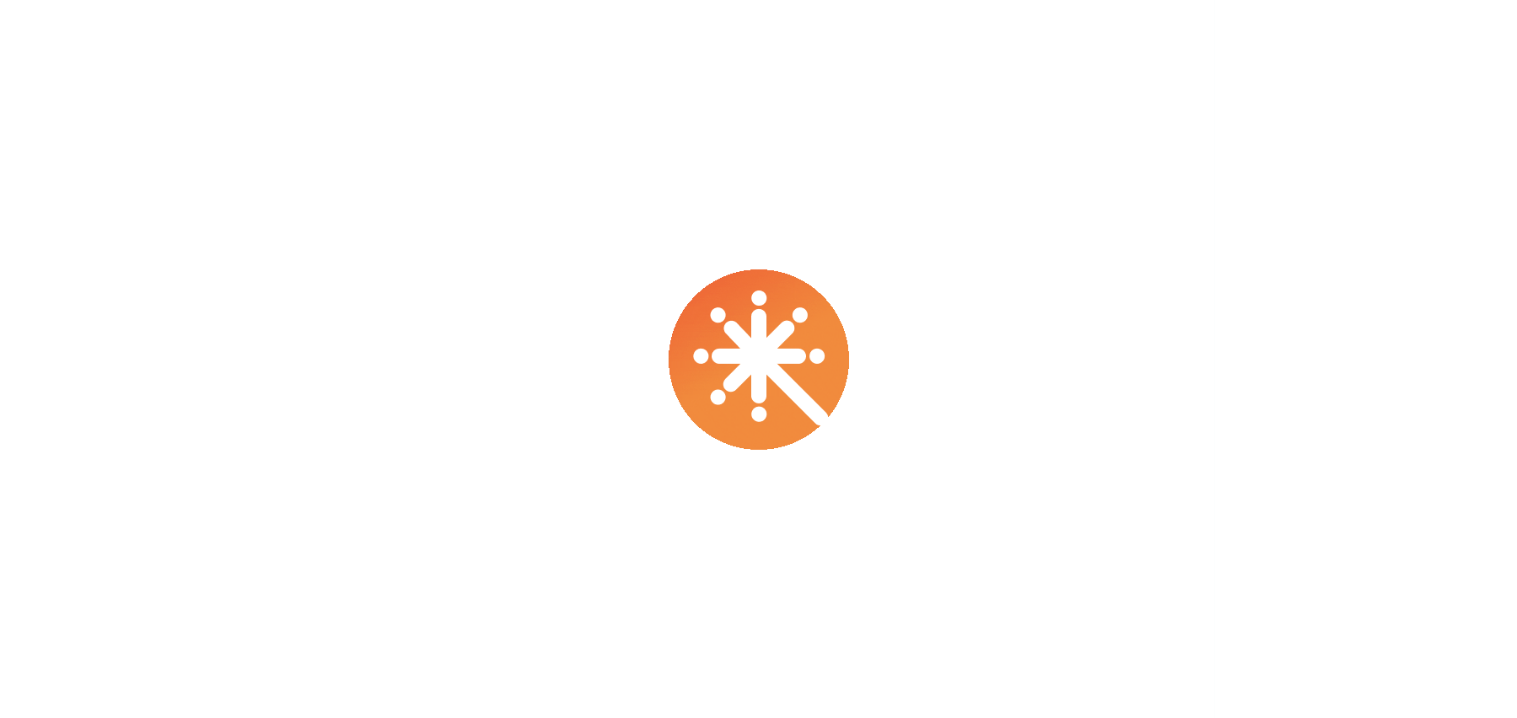 scroll, scrollTop: 0, scrollLeft: 0, axis: both 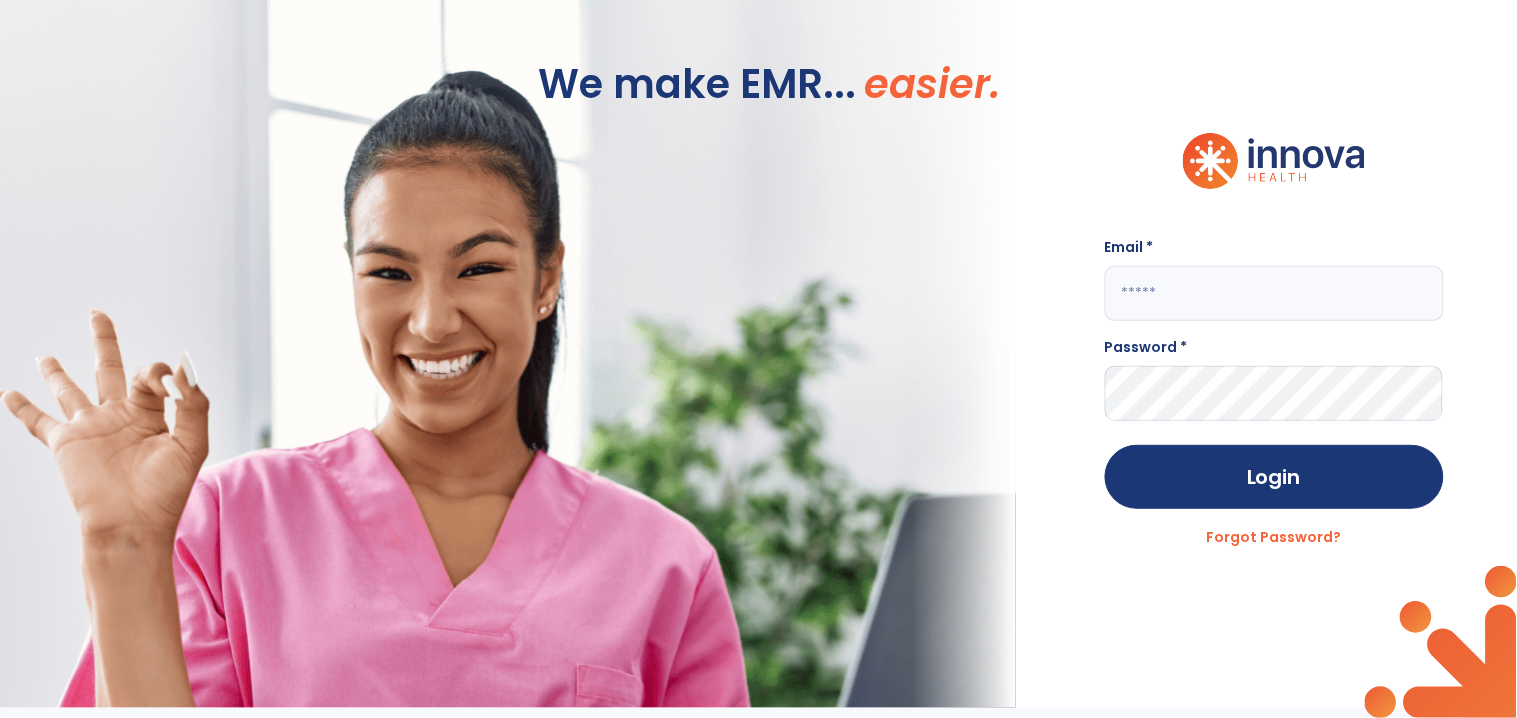 click 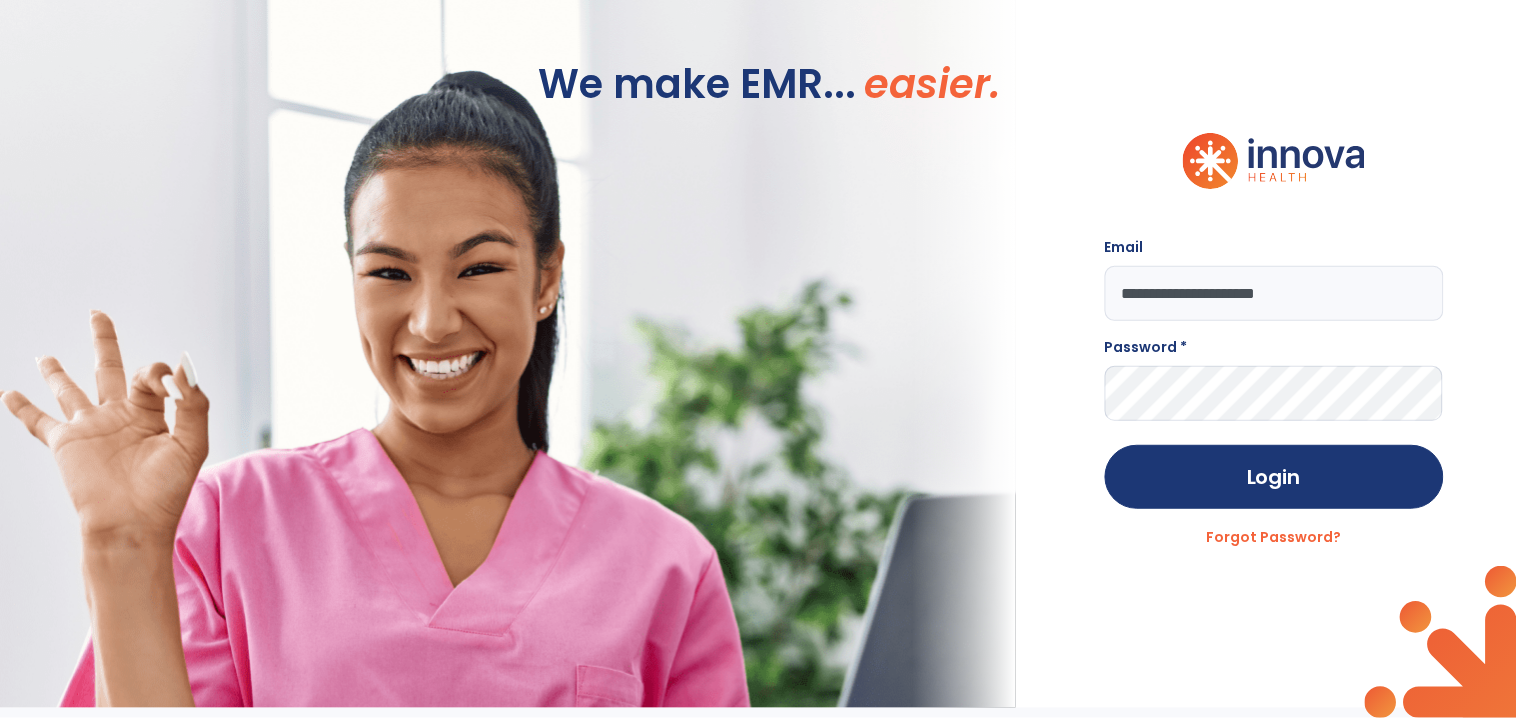 type on "**********" 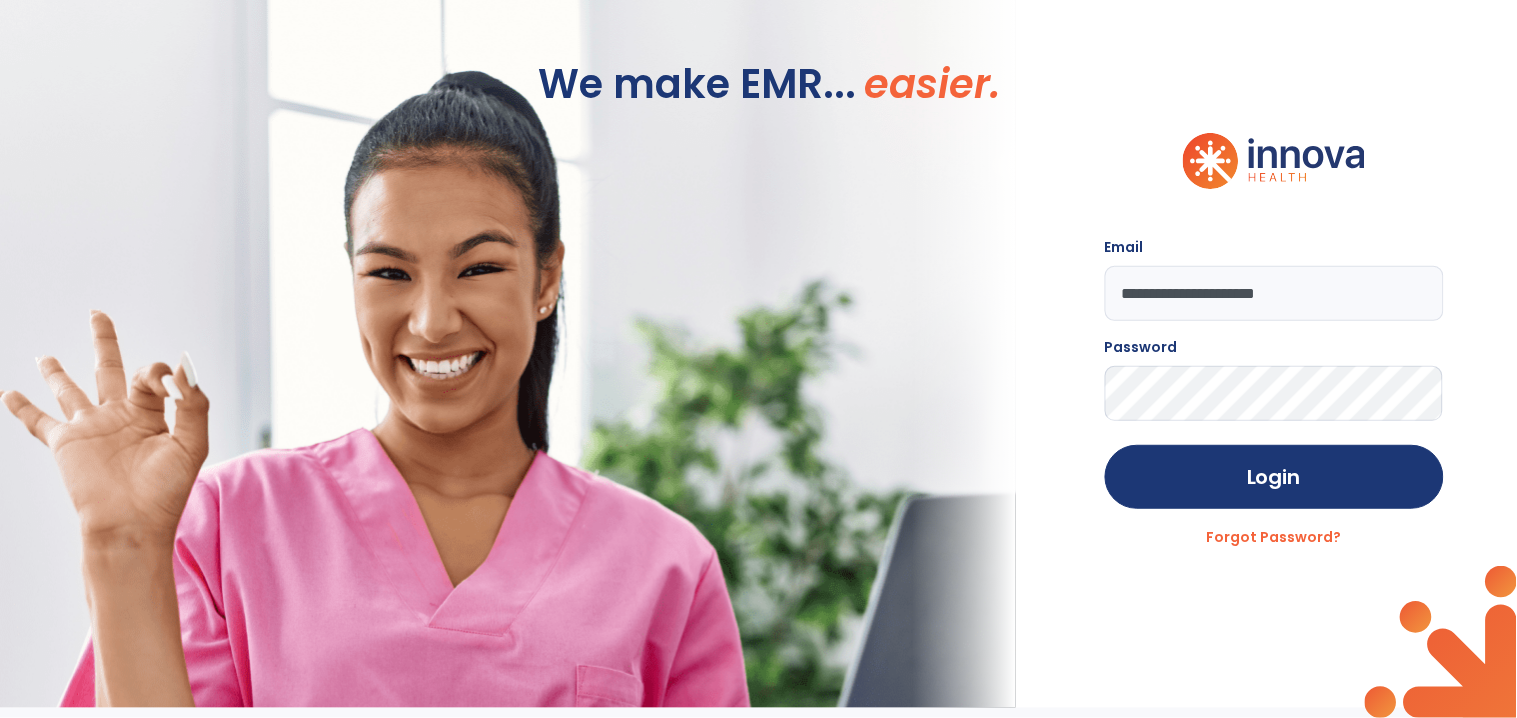 click on "Login" 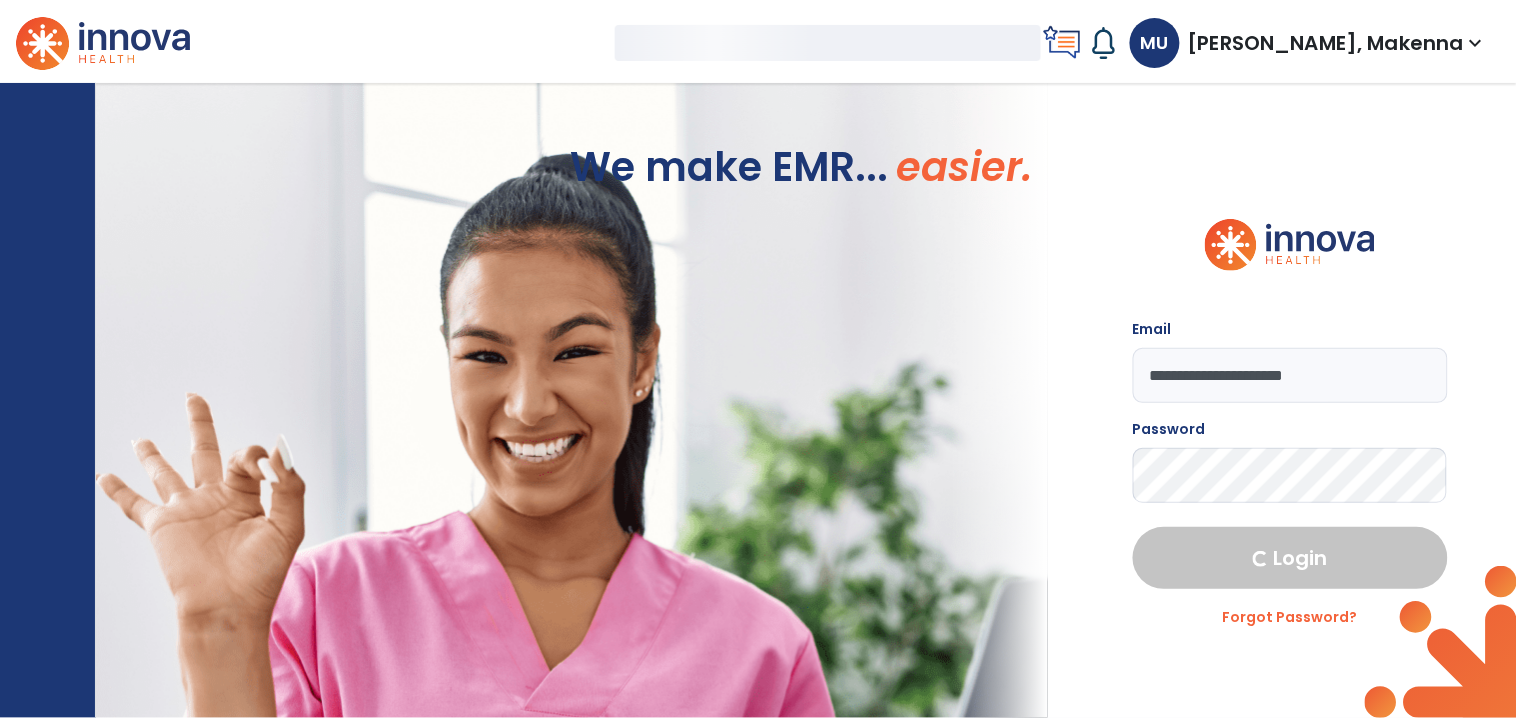 select on "****" 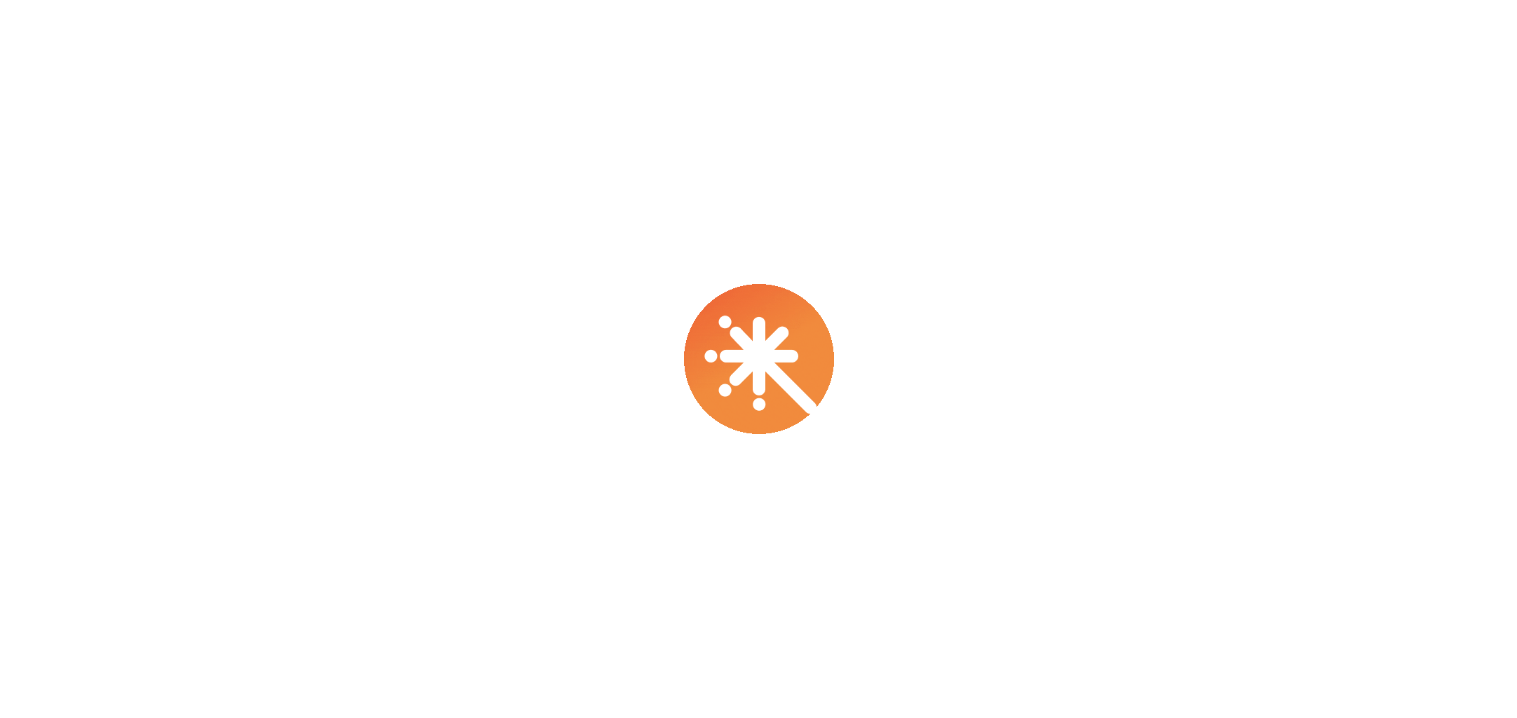 scroll, scrollTop: 0, scrollLeft: 0, axis: both 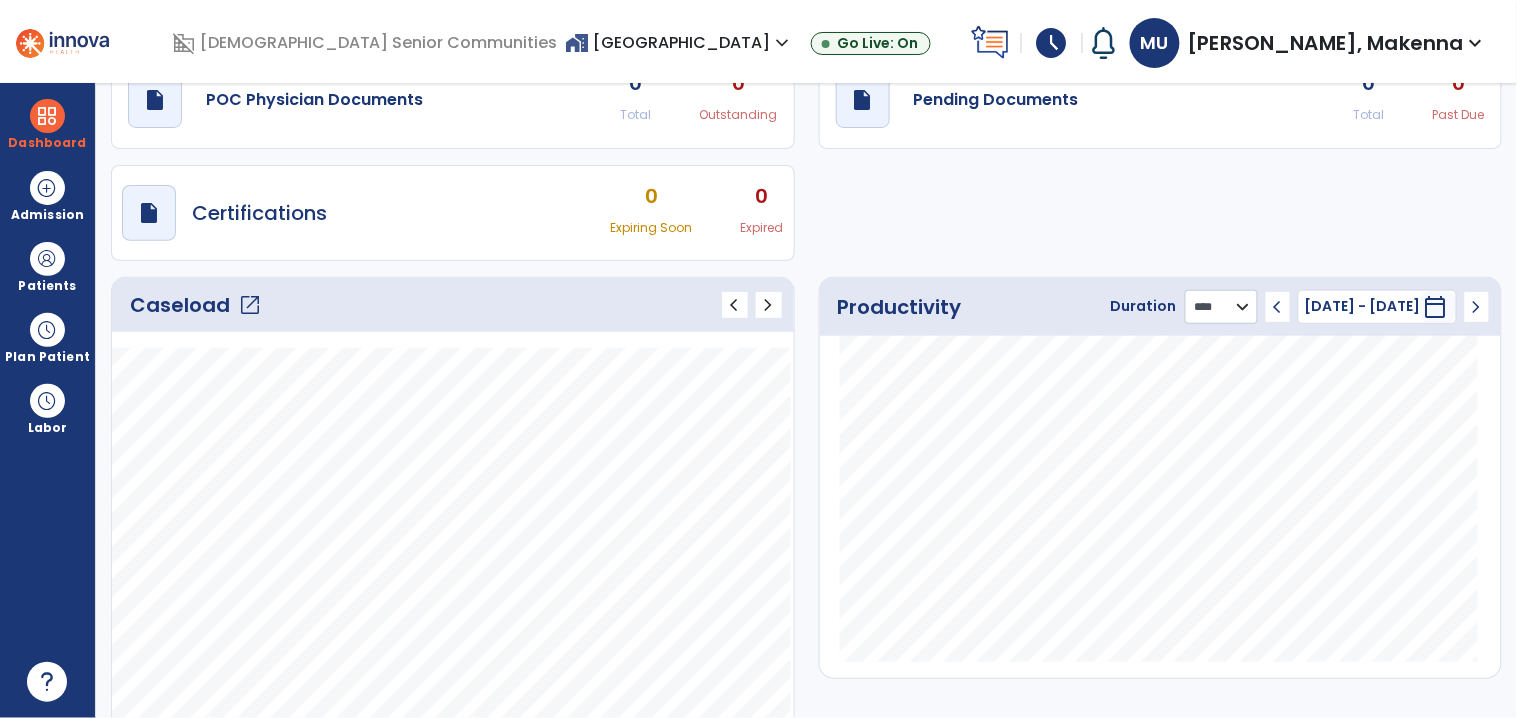 click on "******** **** ***" 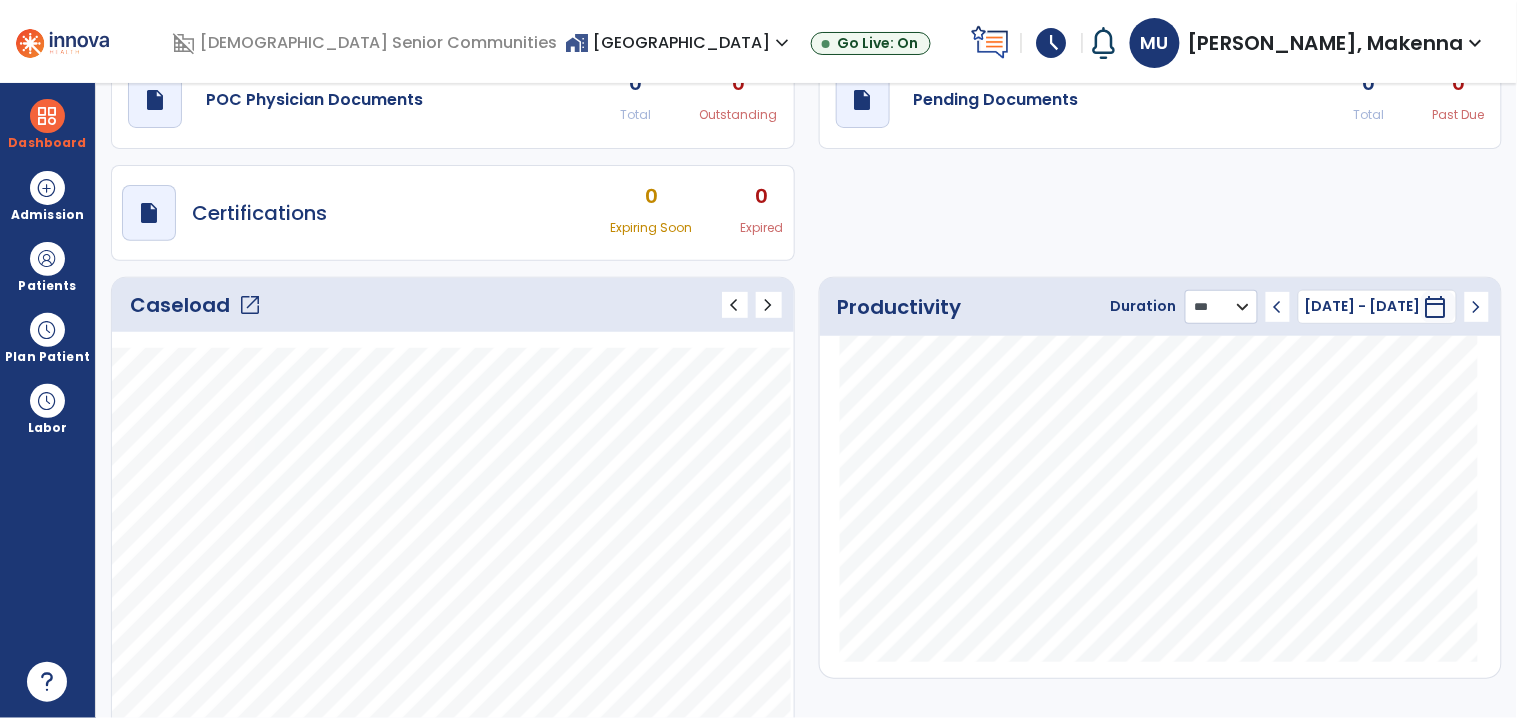 click on "******** **** ***" 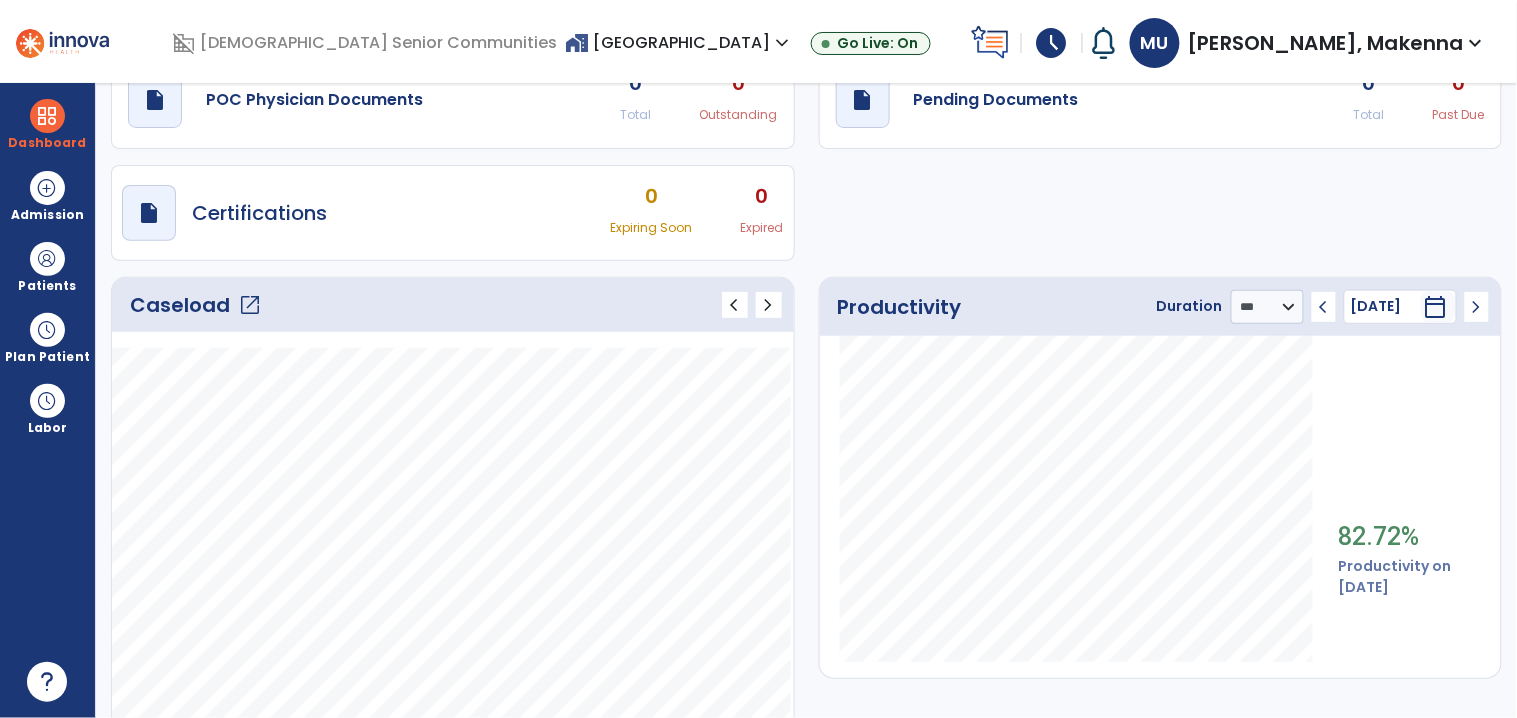 click on "chevron_left" 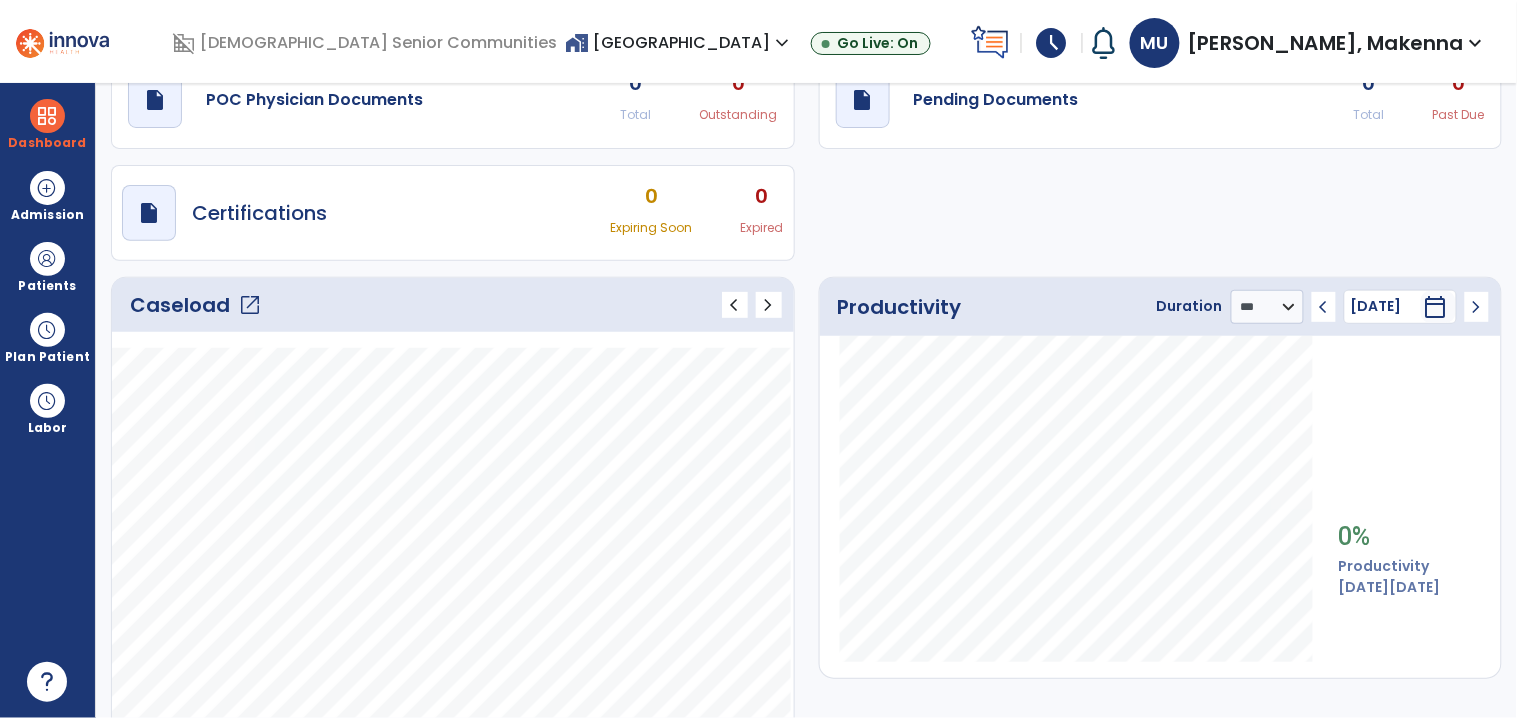 click on "chevron_right" 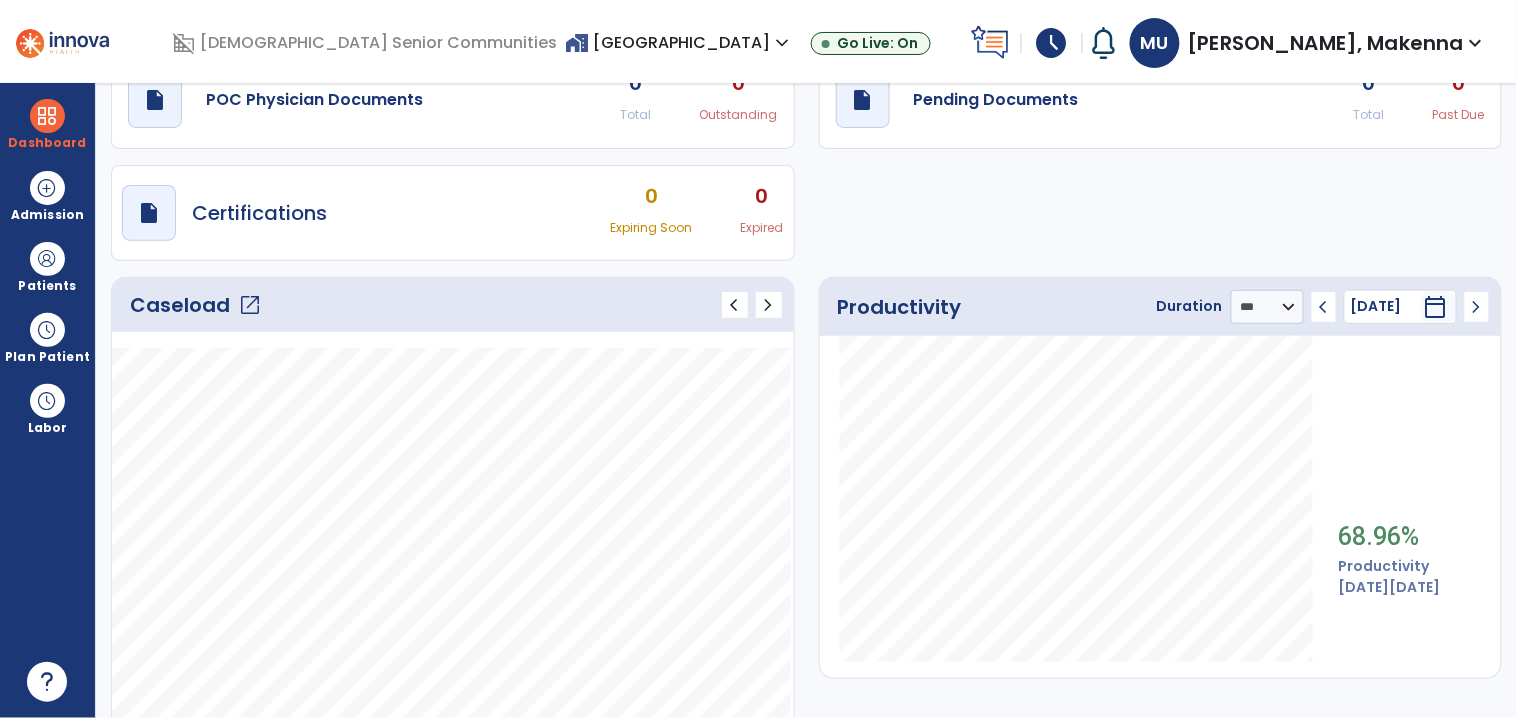 click on "Caseload   open_in_new" 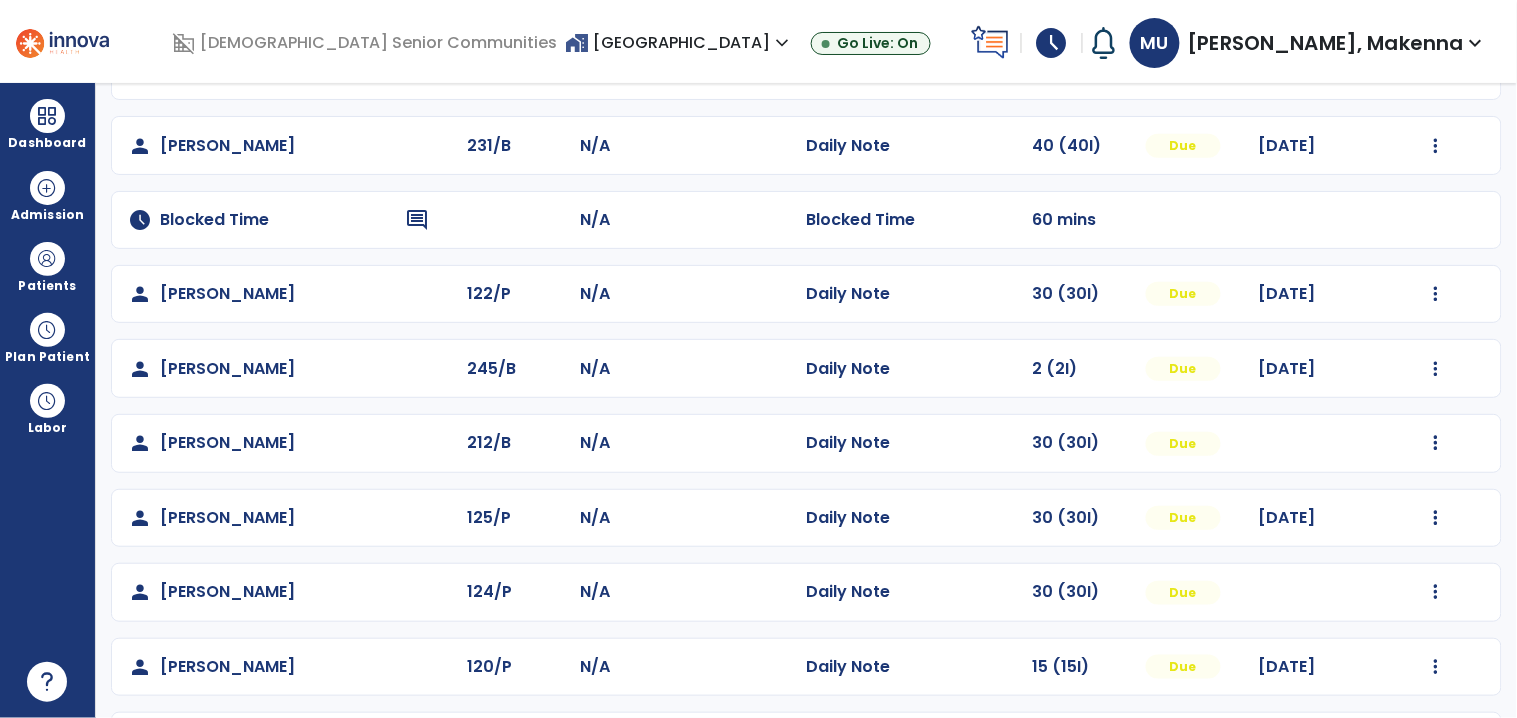 scroll, scrollTop: 366, scrollLeft: 0, axis: vertical 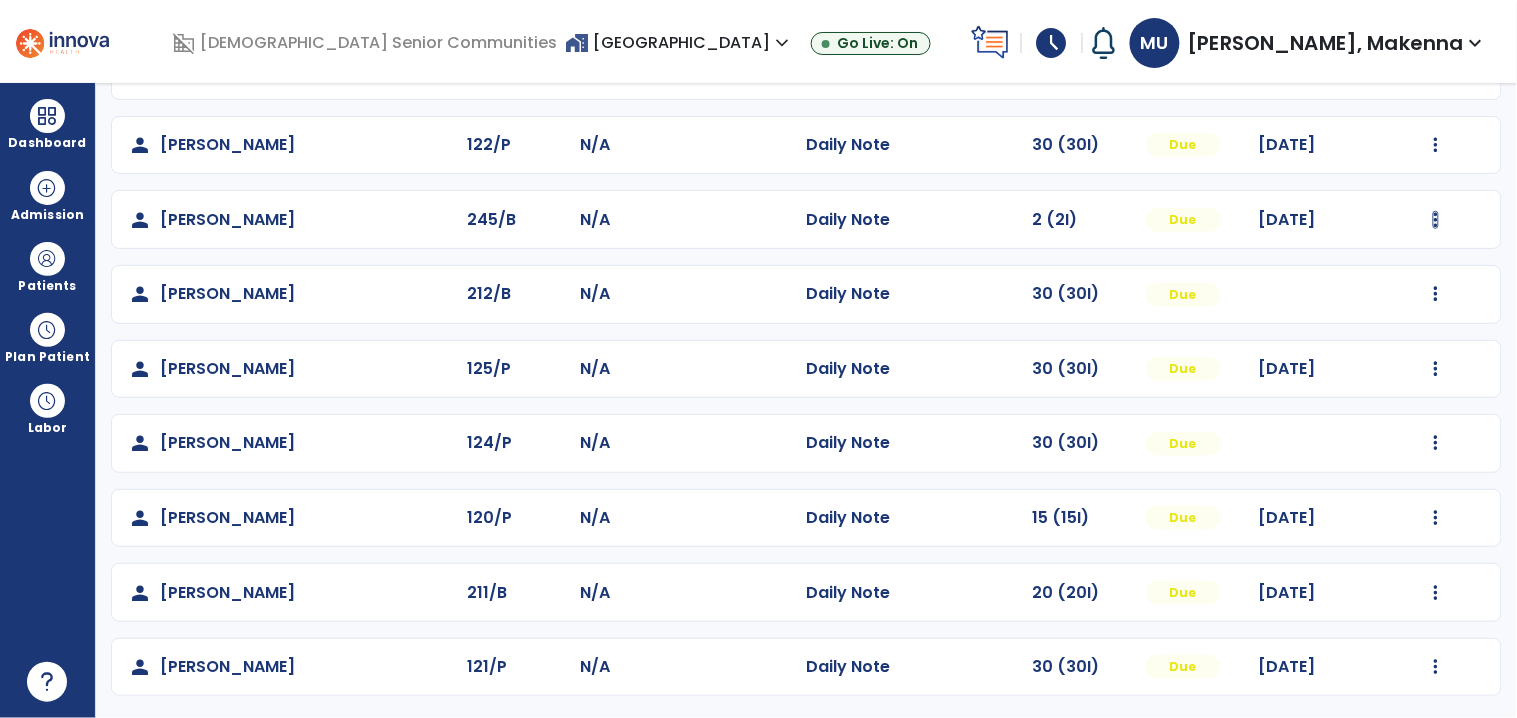 click at bounding box center [1436, -78] 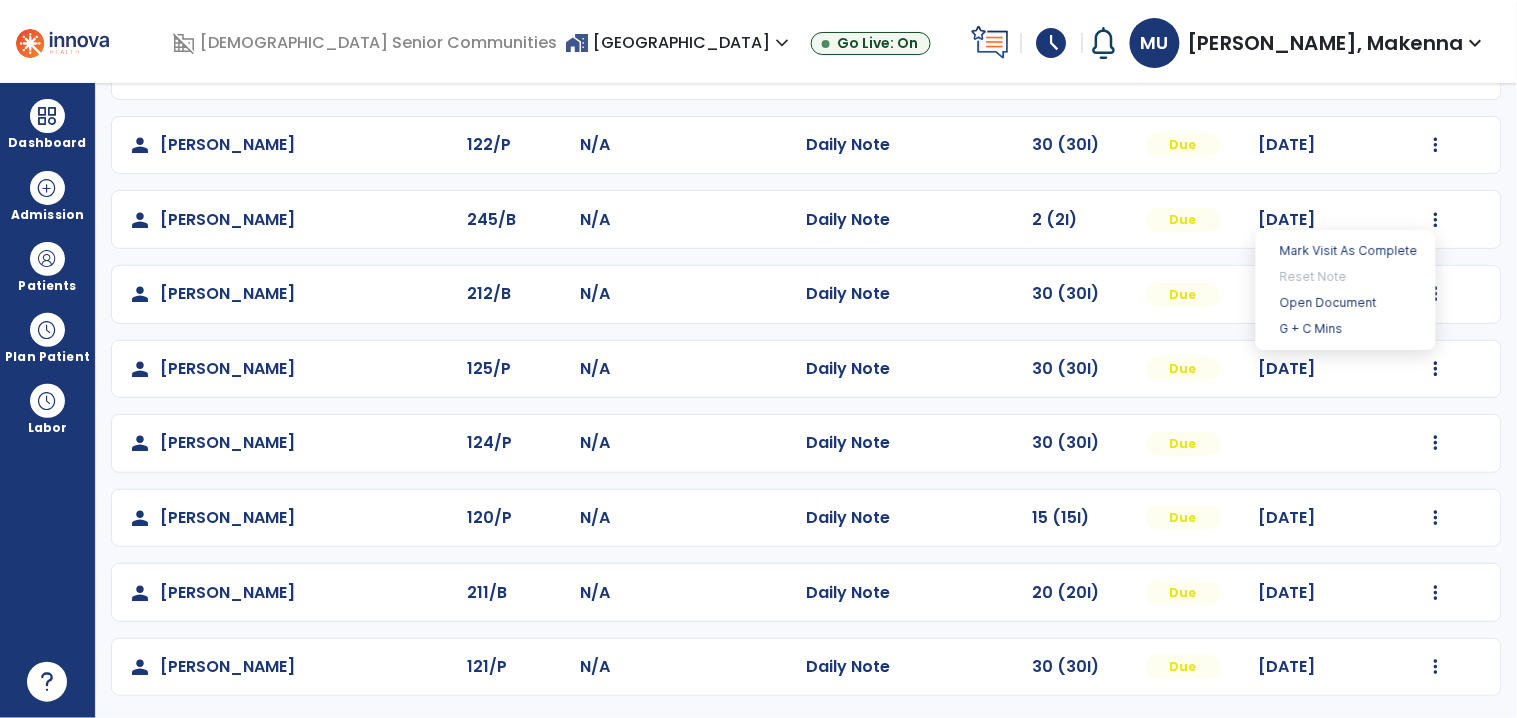 click on "Due" 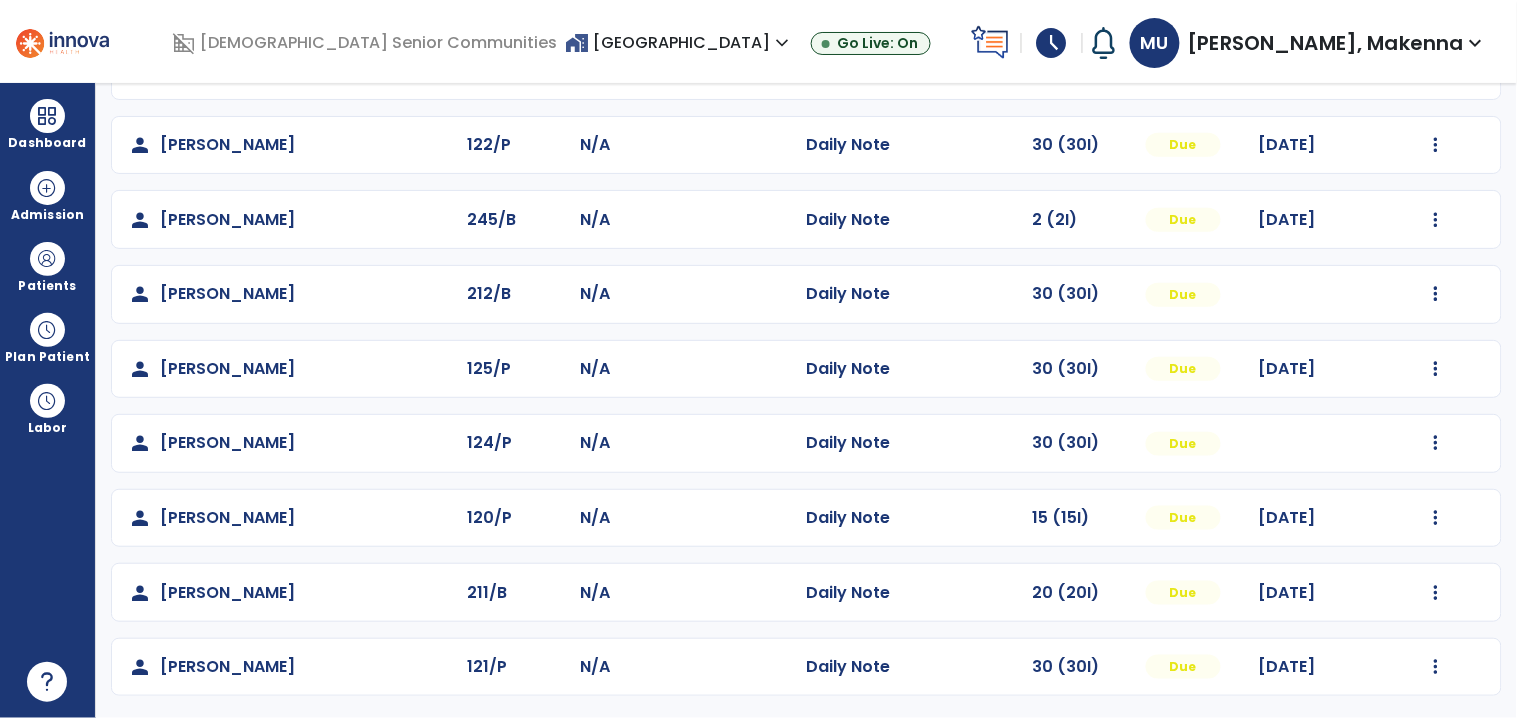 scroll, scrollTop: 0, scrollLeft: 0, axis: both 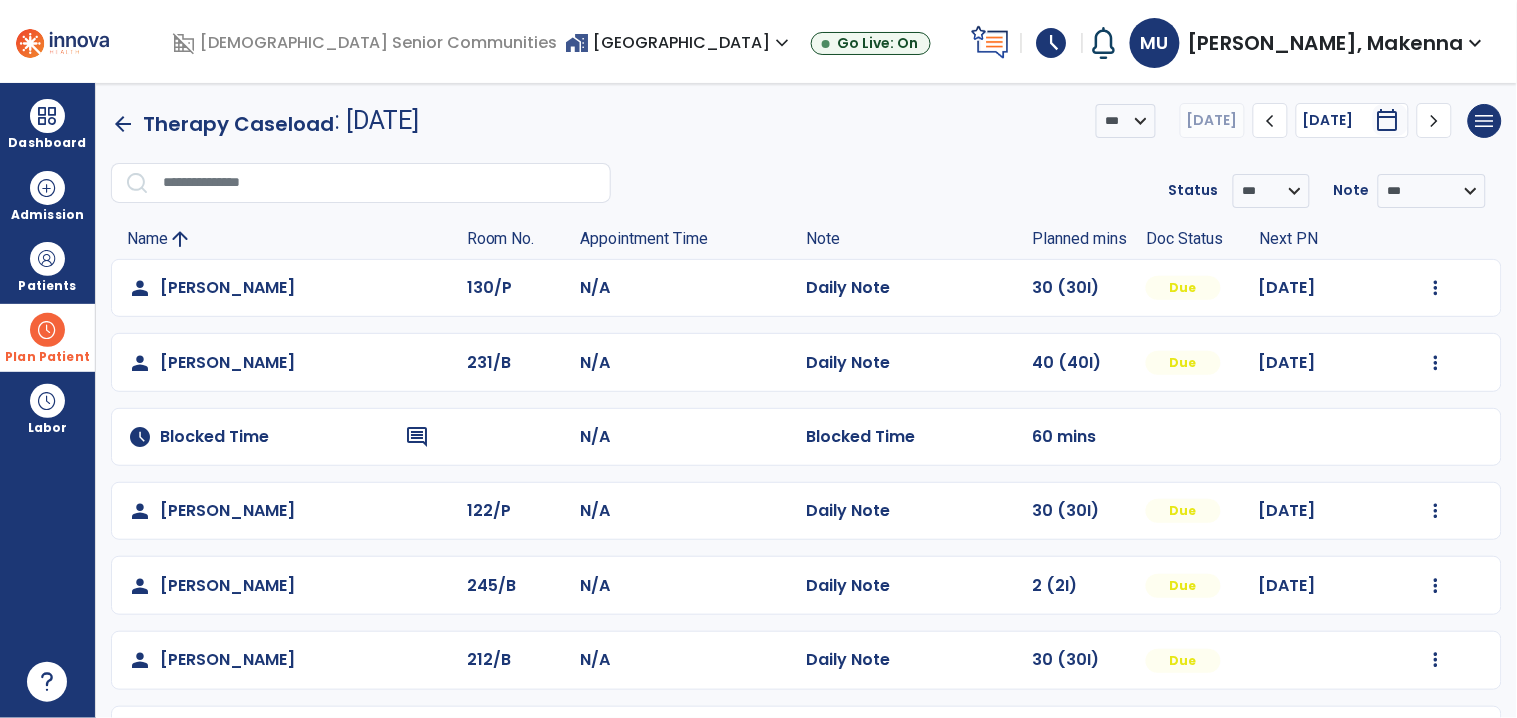 click on "Plan Patient" at bounding box center (47, 266) 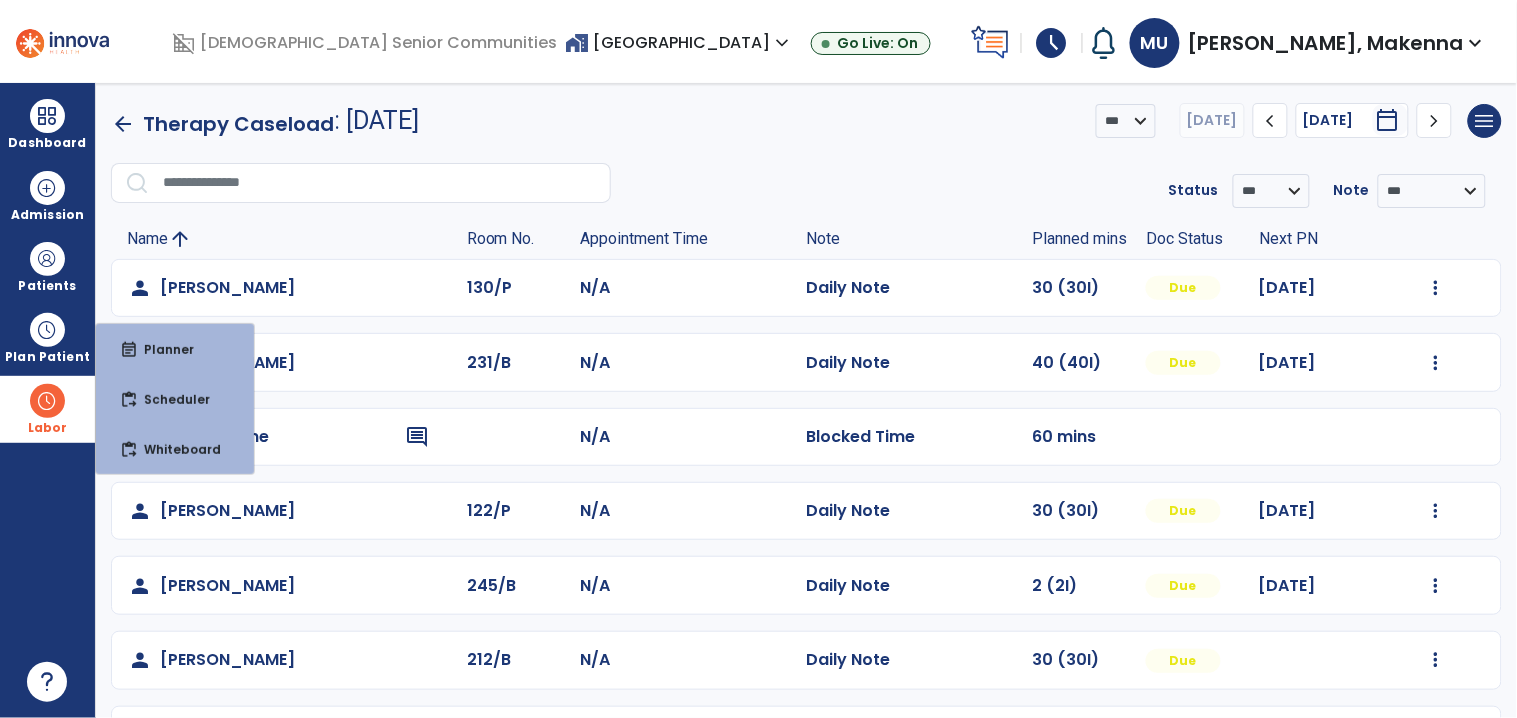 click on "Labor" at bounding box center (47, 409) 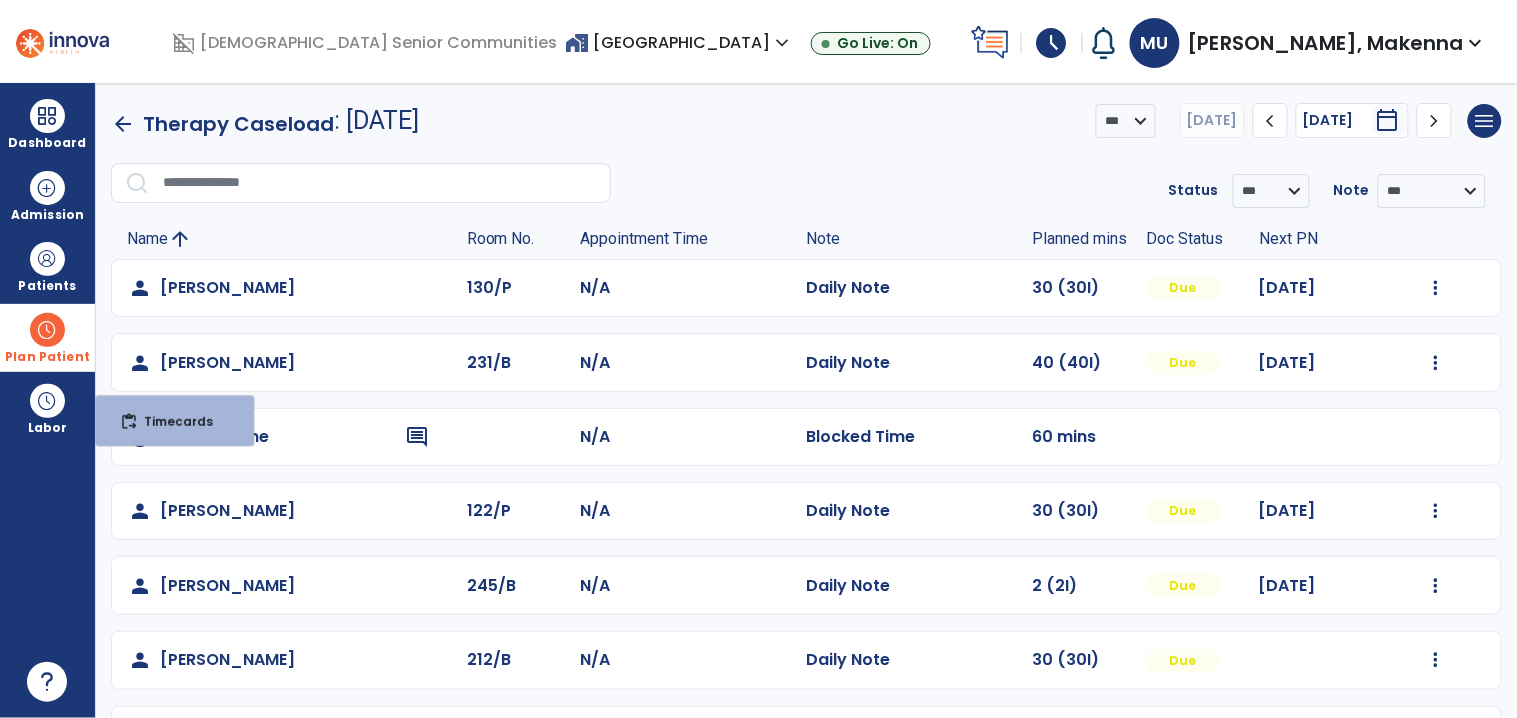 click on "Plan Patient" at bounding box center [47, 266] 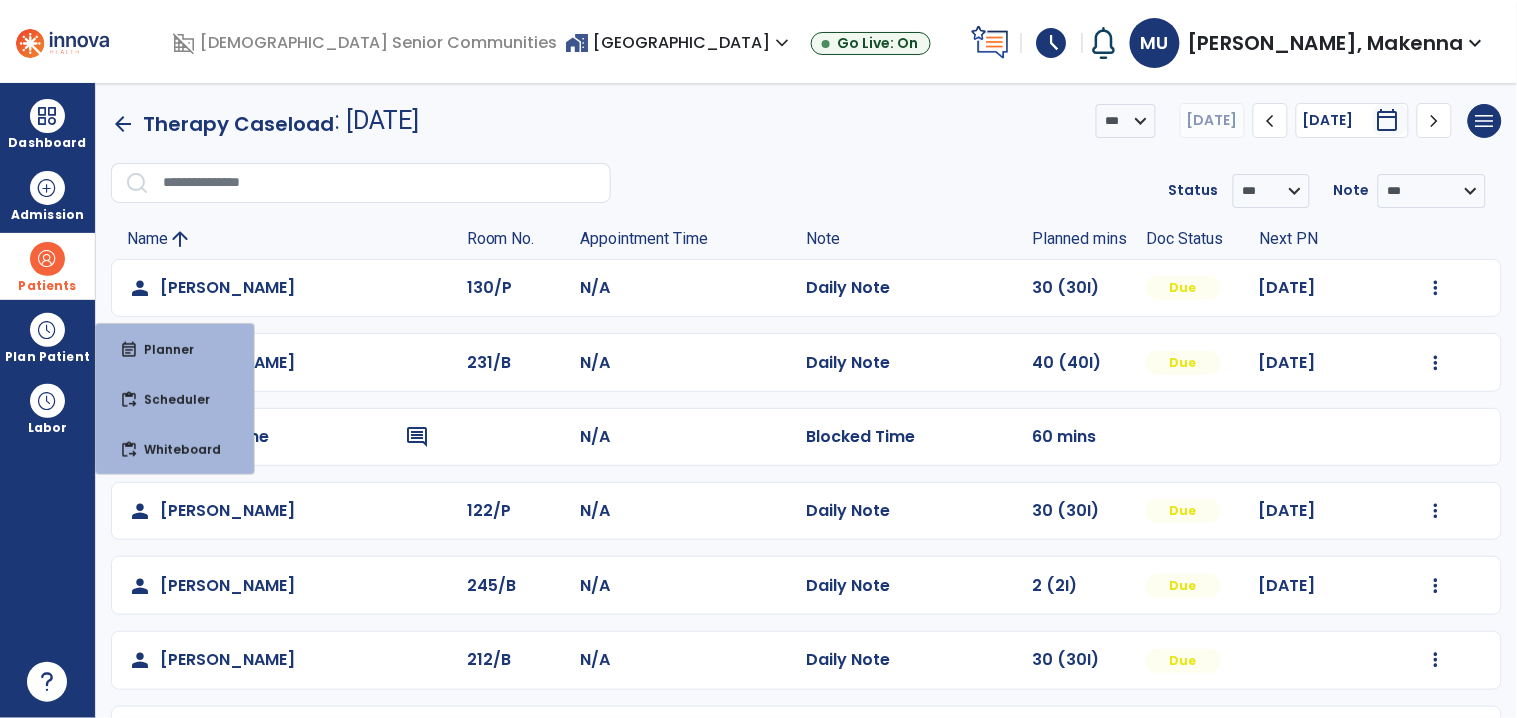 click on "Patients" at bounding box center (47, 286) 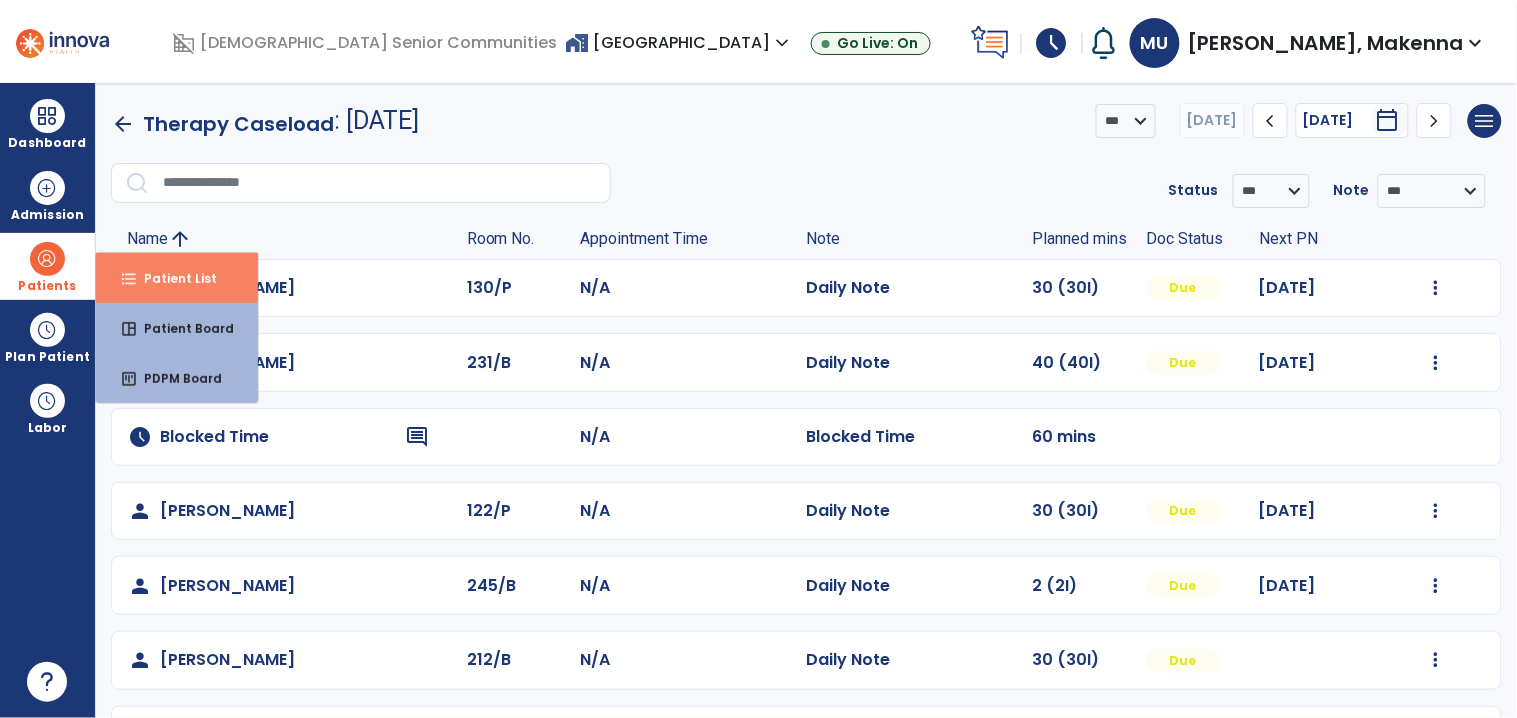 click on "Patient List" at bounding box center (172, 278) 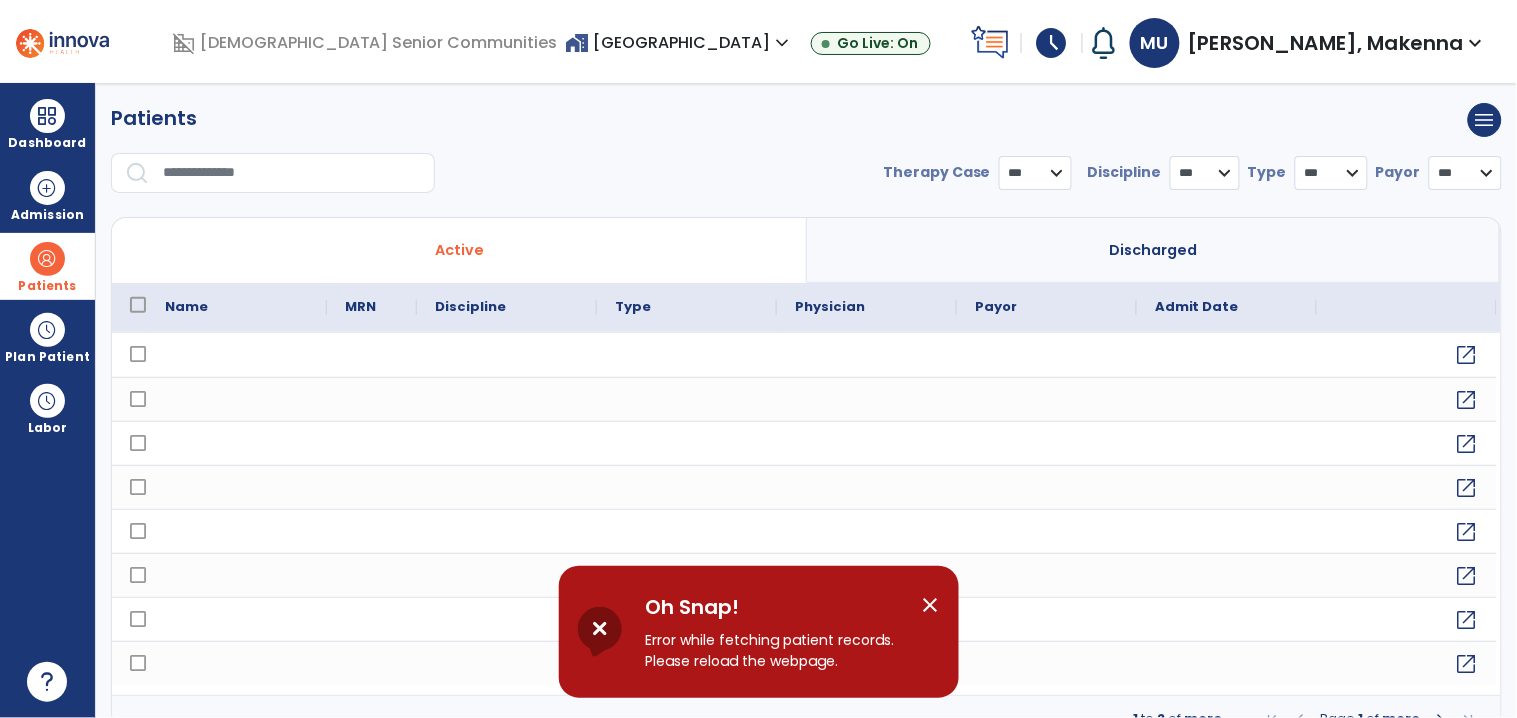 click at bounding box center (292, 173) 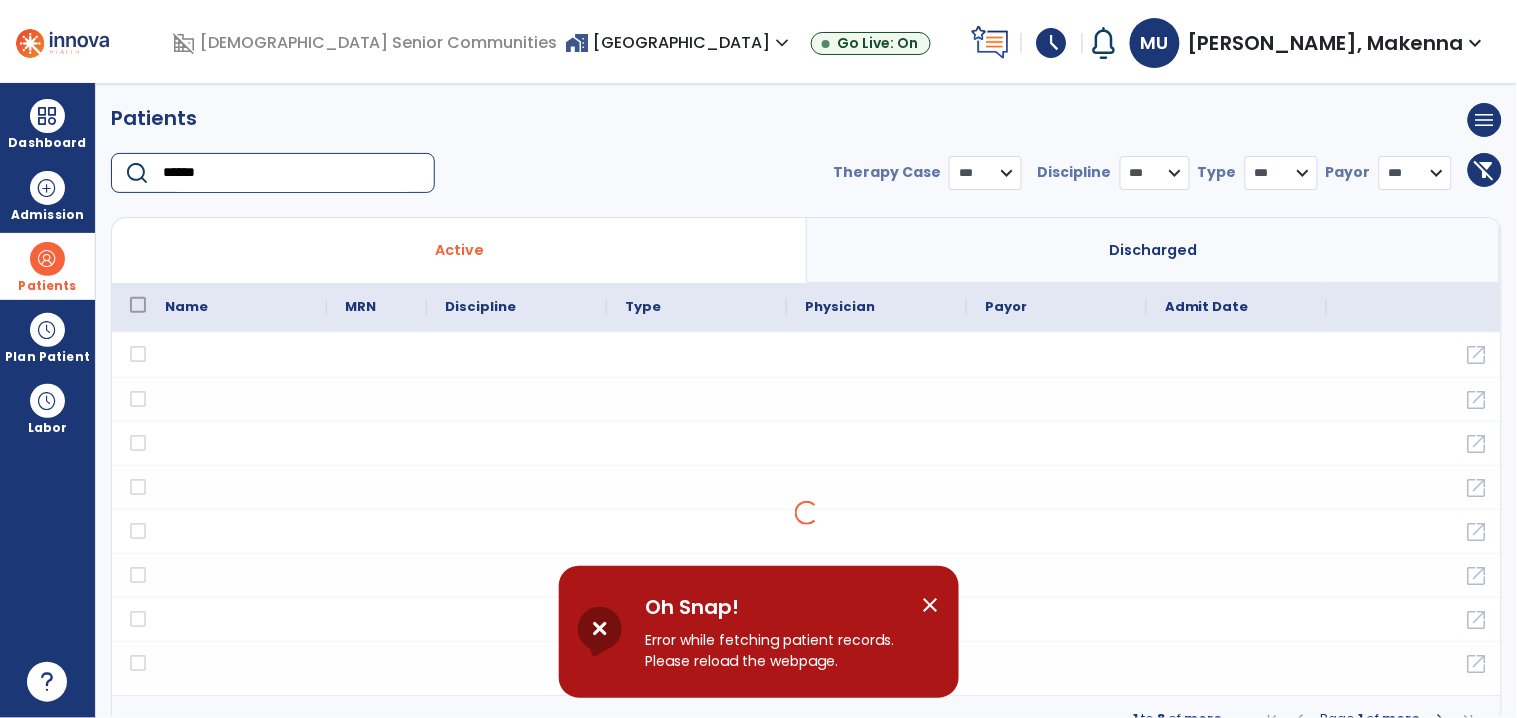 type on "******" 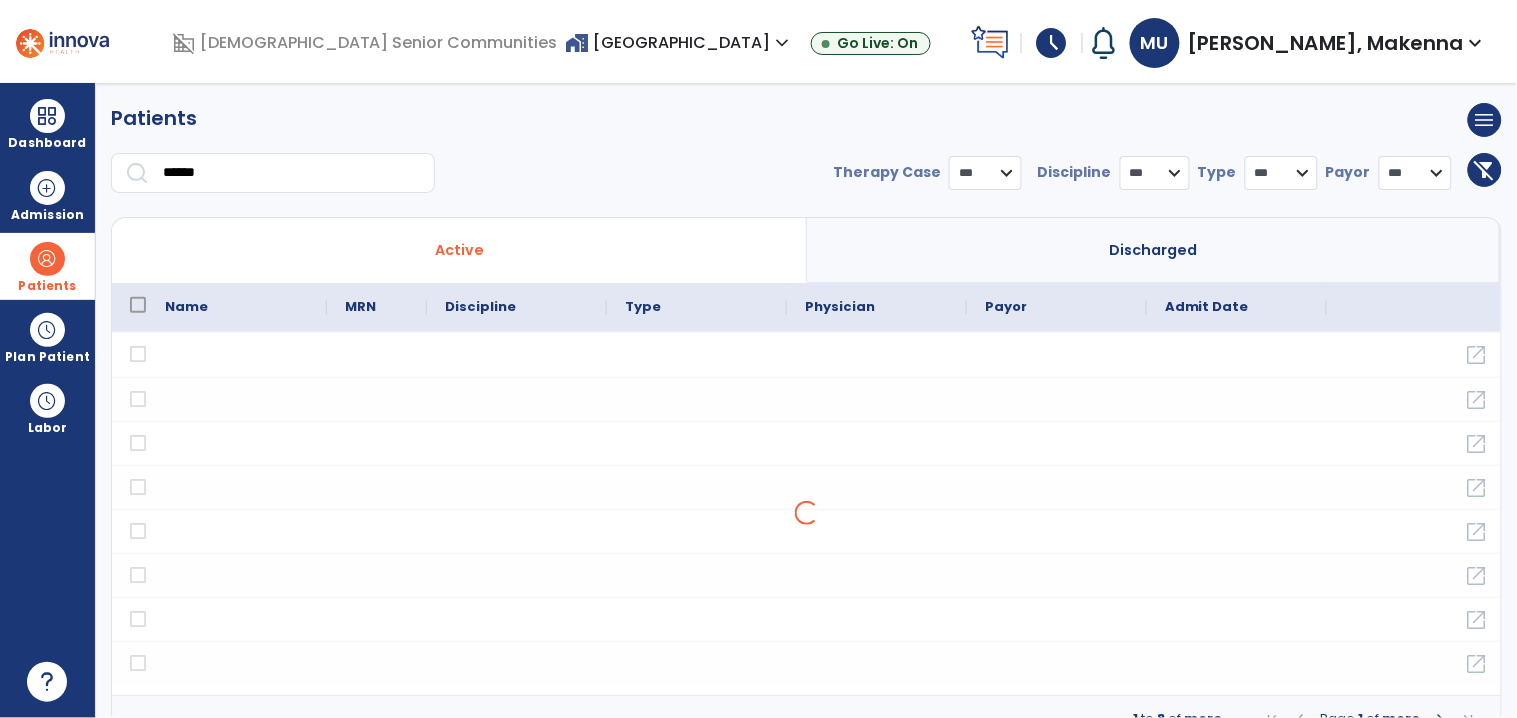 click at bounding box center [62, 41] 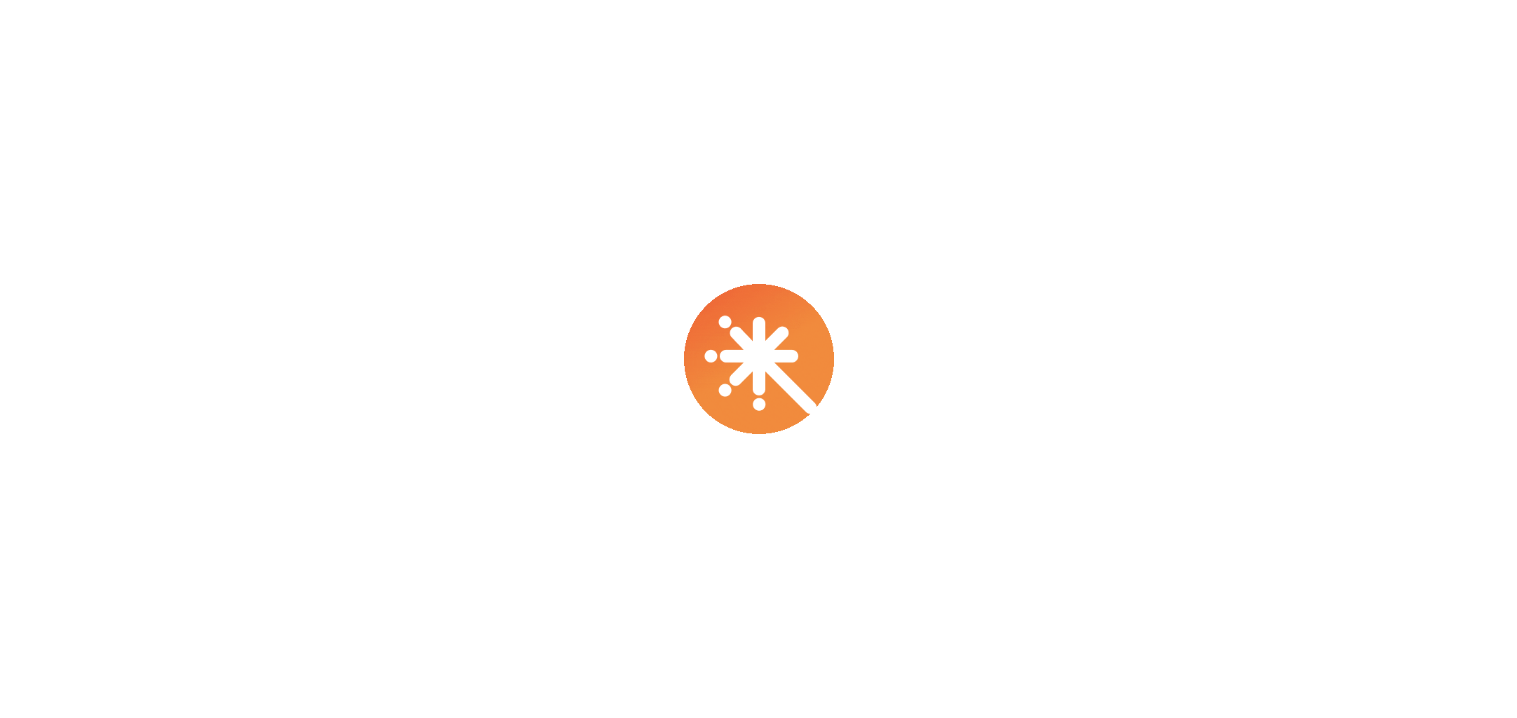 scroll, scrollTop: 0, scrollLeft: 0, axis: both 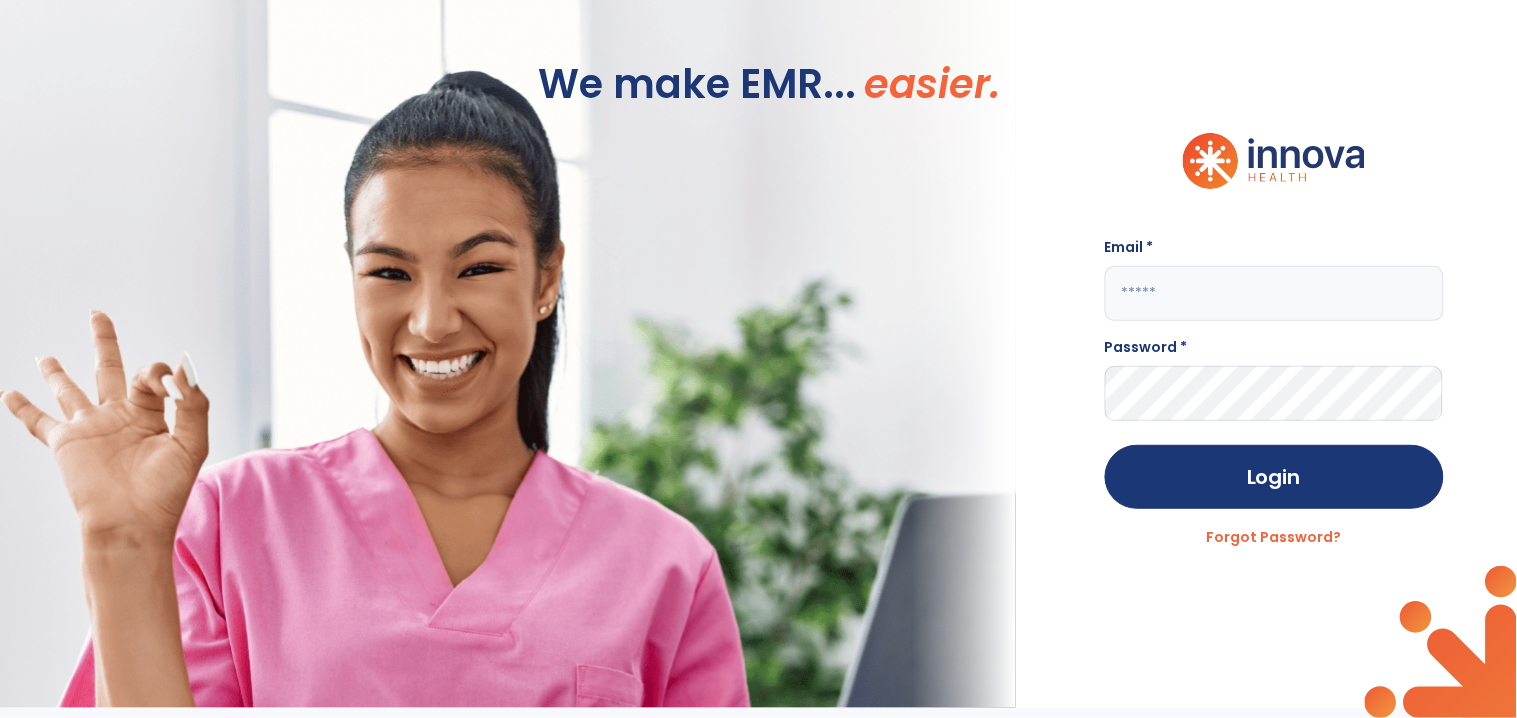 click 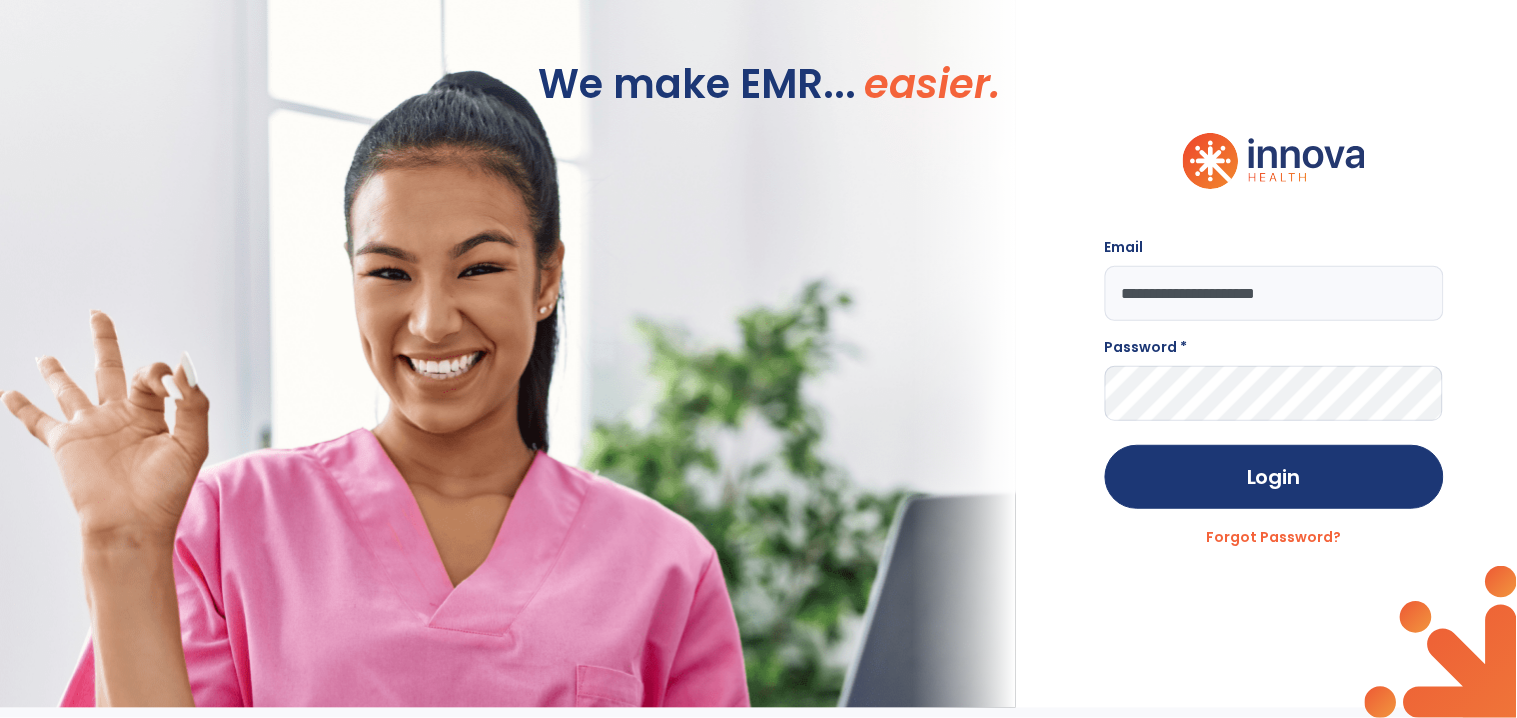 type on "**********" 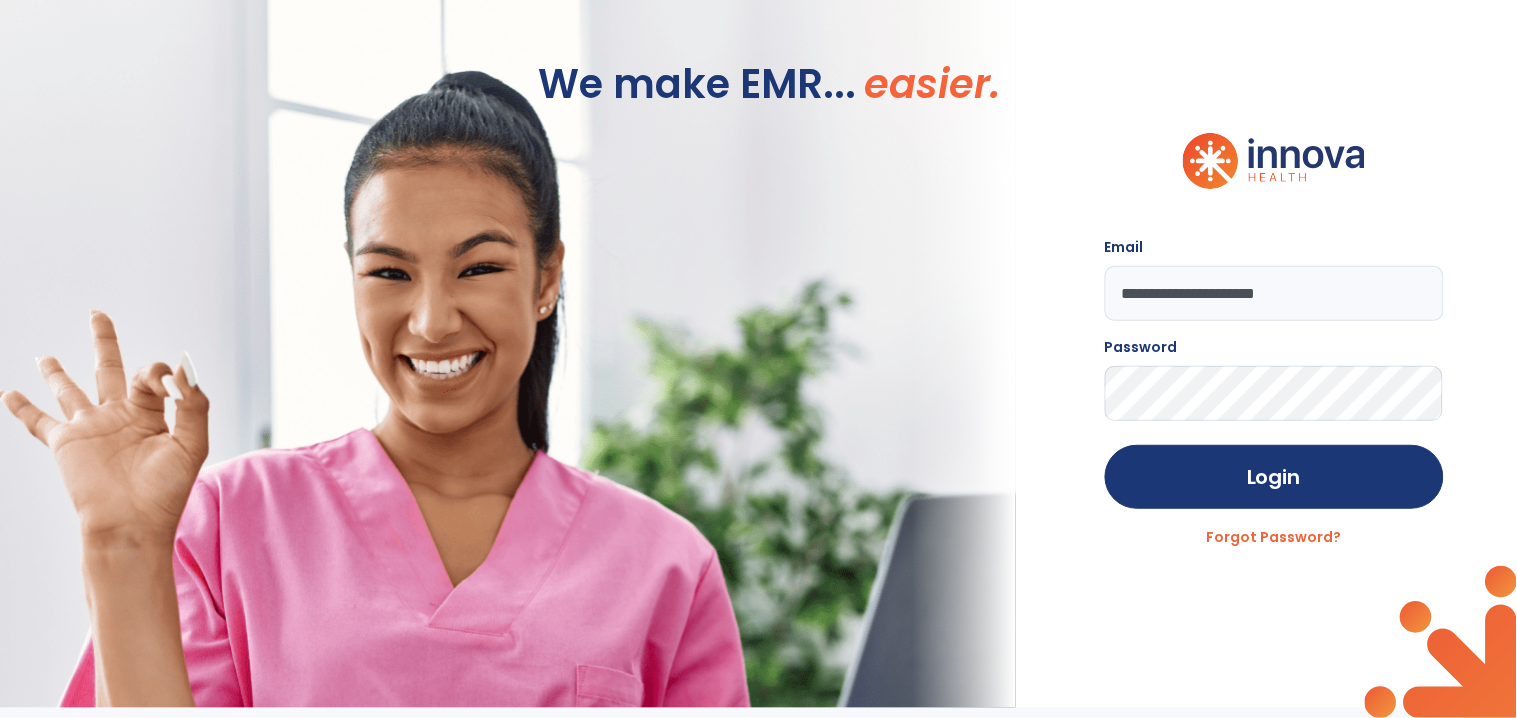 click on "Login" 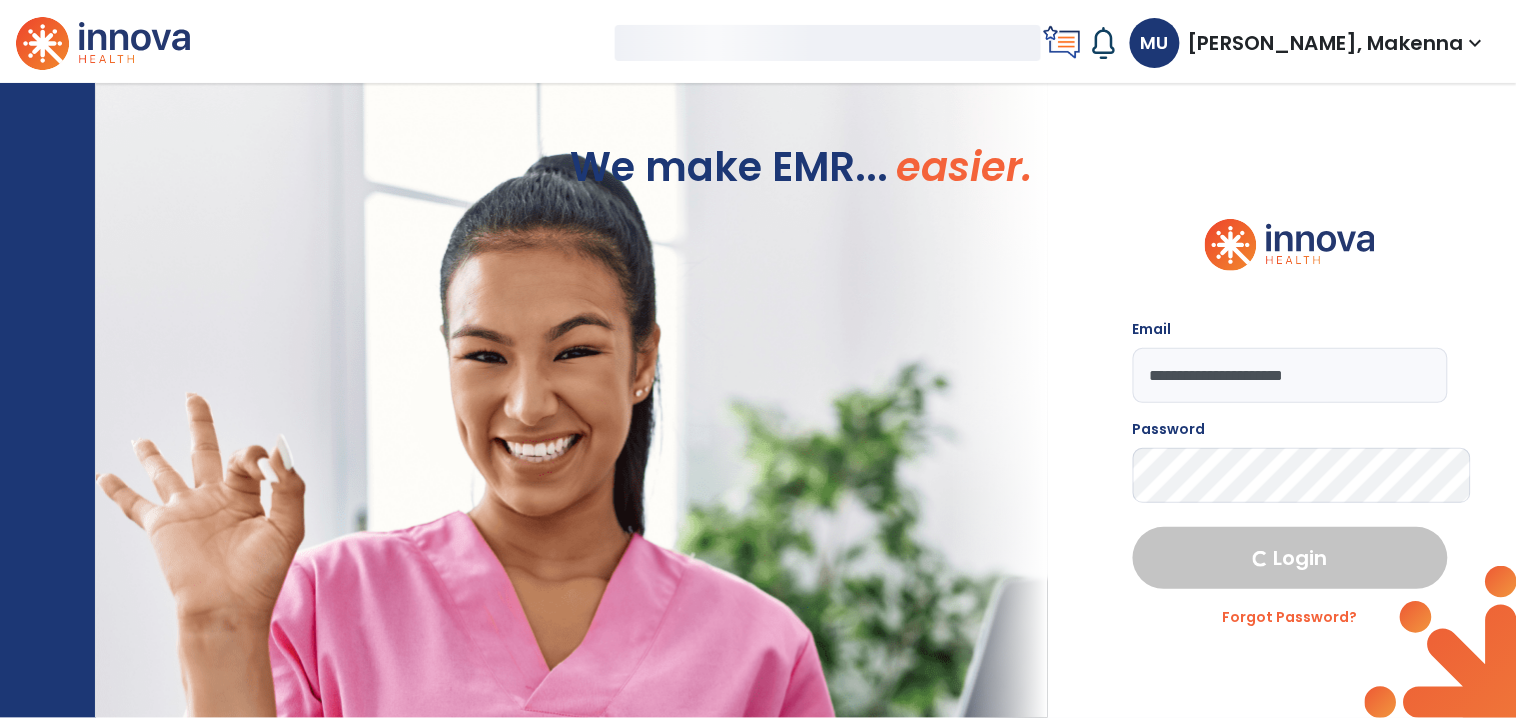 select on "****" 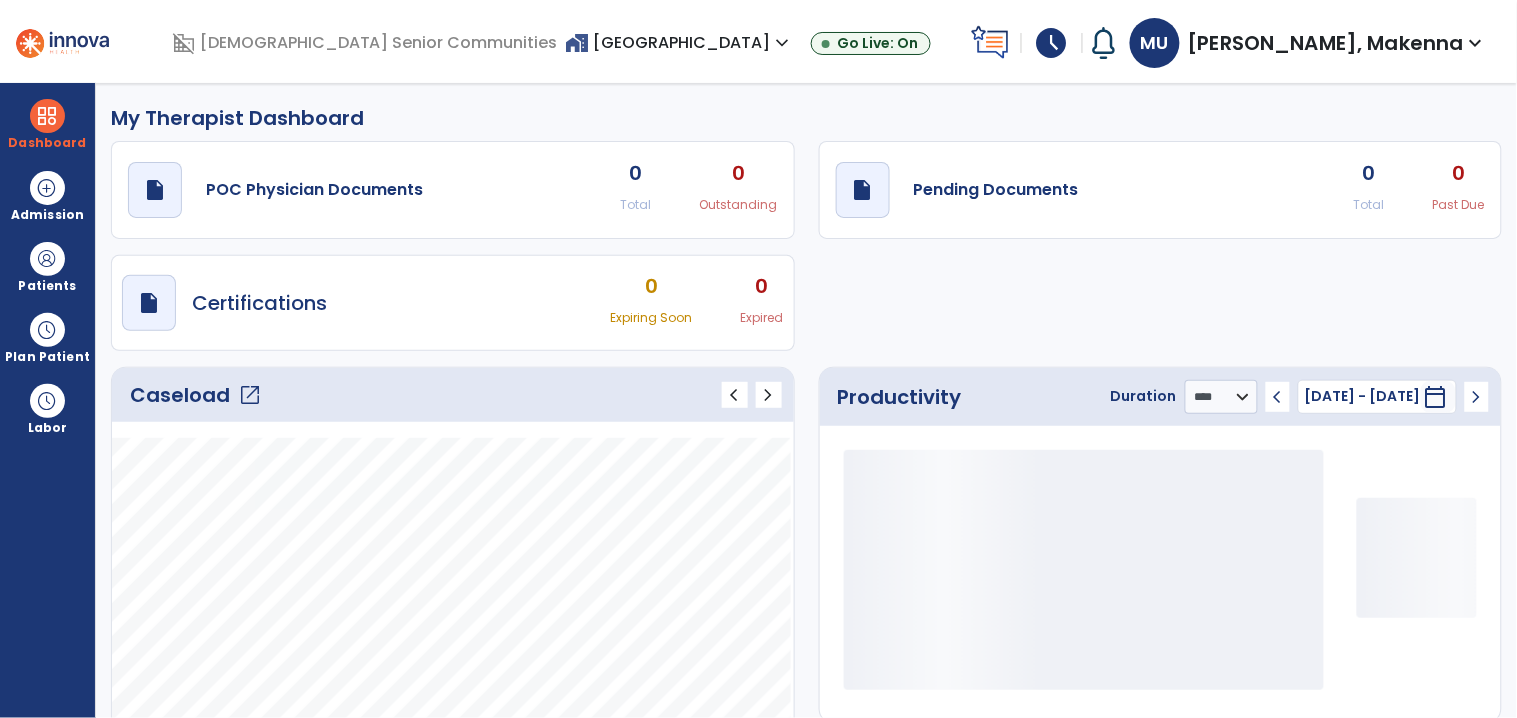 click on "Caseload   open_in_new" 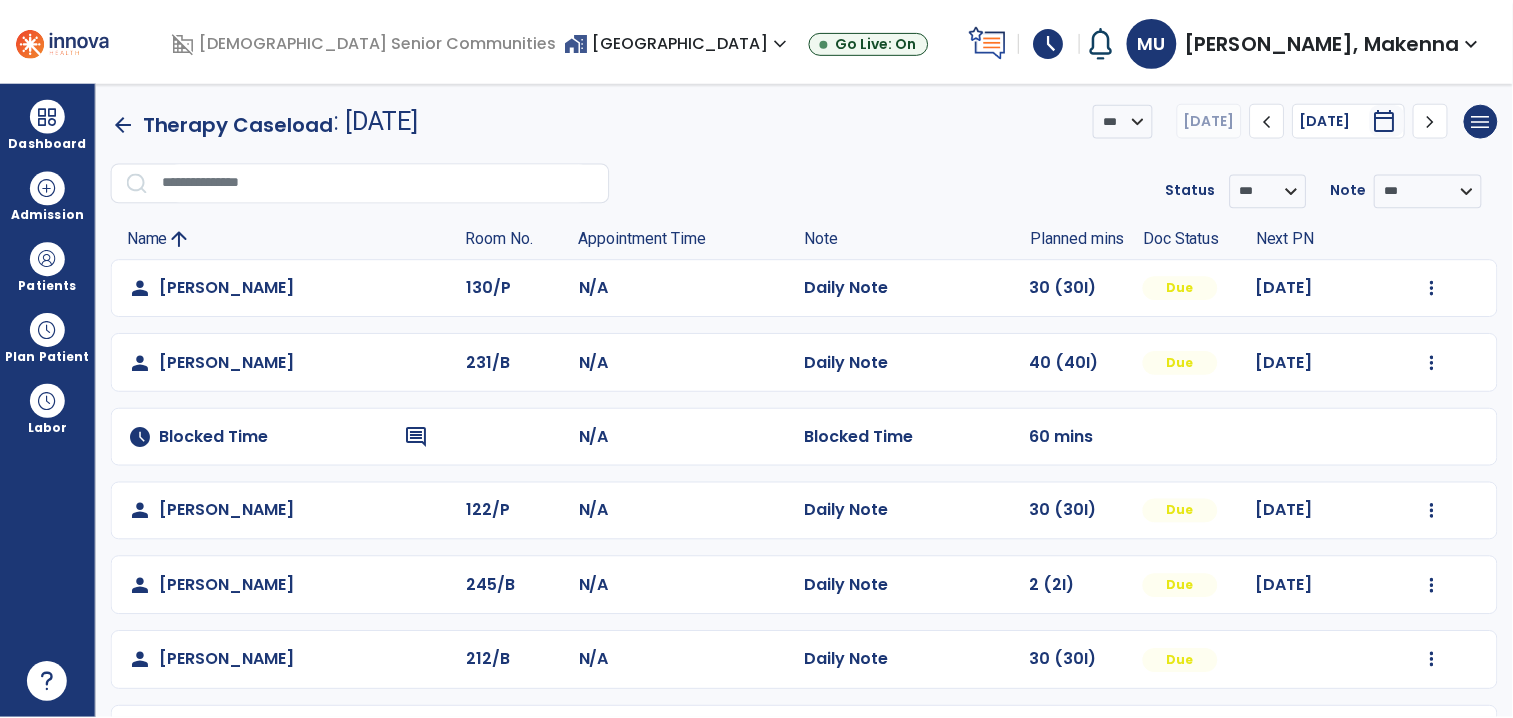 scroll, scrollTop: 366, scrollLeft: 0, axis: vertical 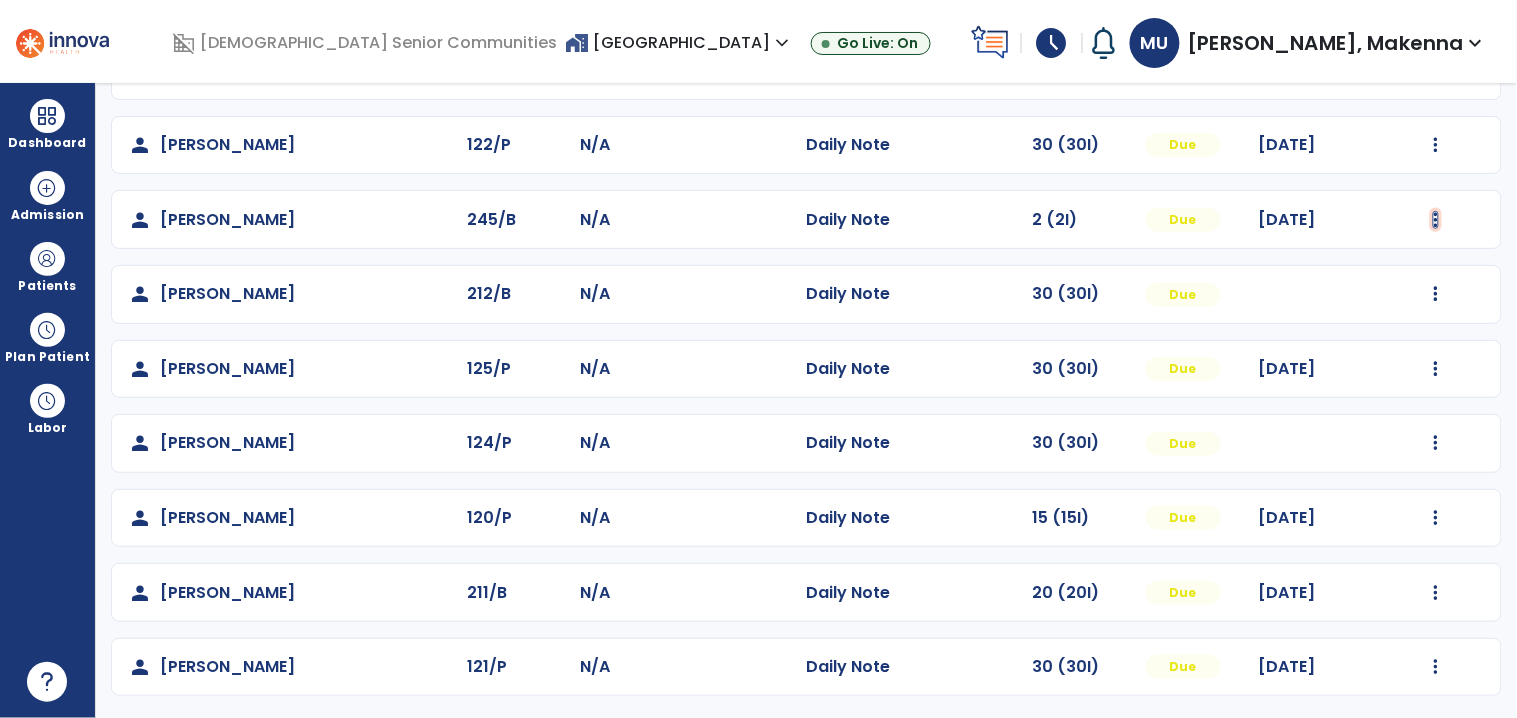 click at bounding box center [1436, -78] 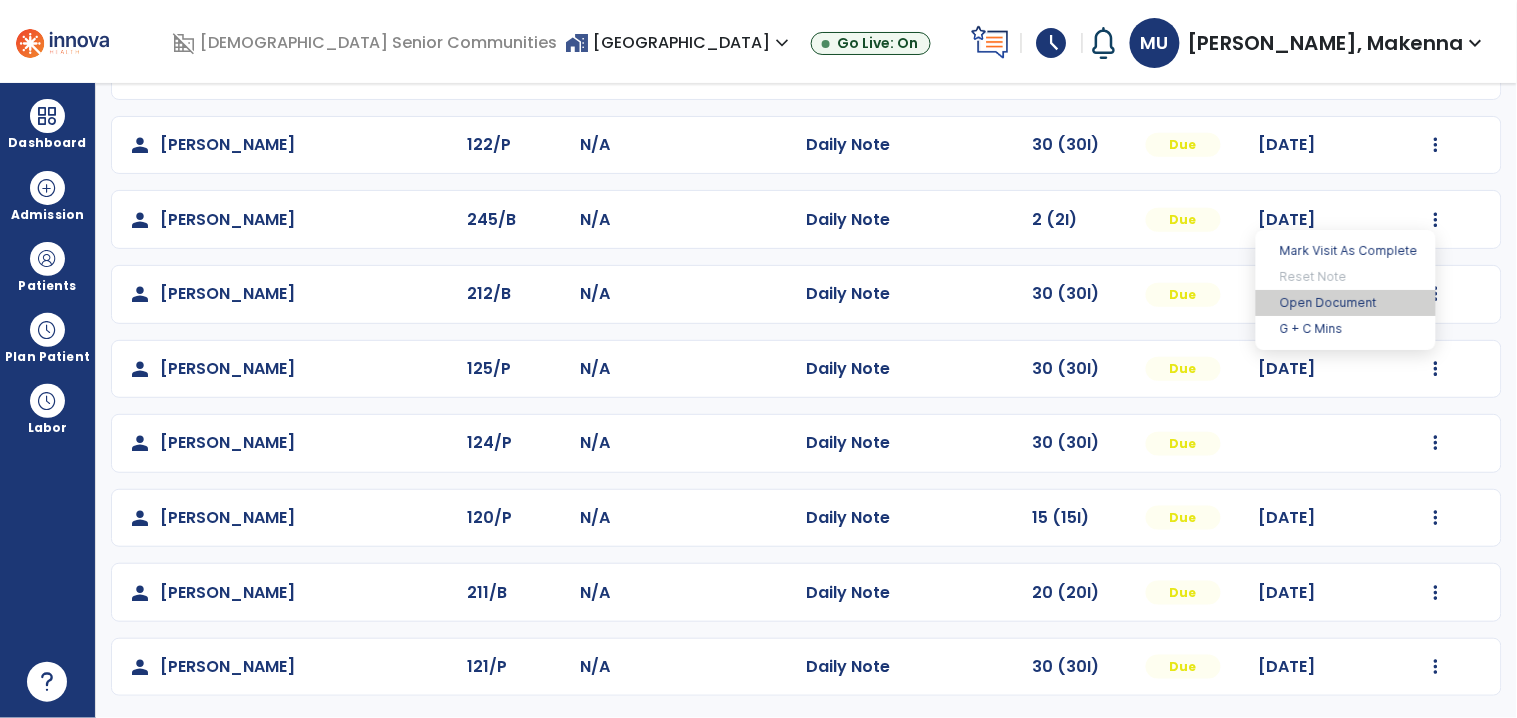 click on "Open Document" at bounding box center [1346, 303] 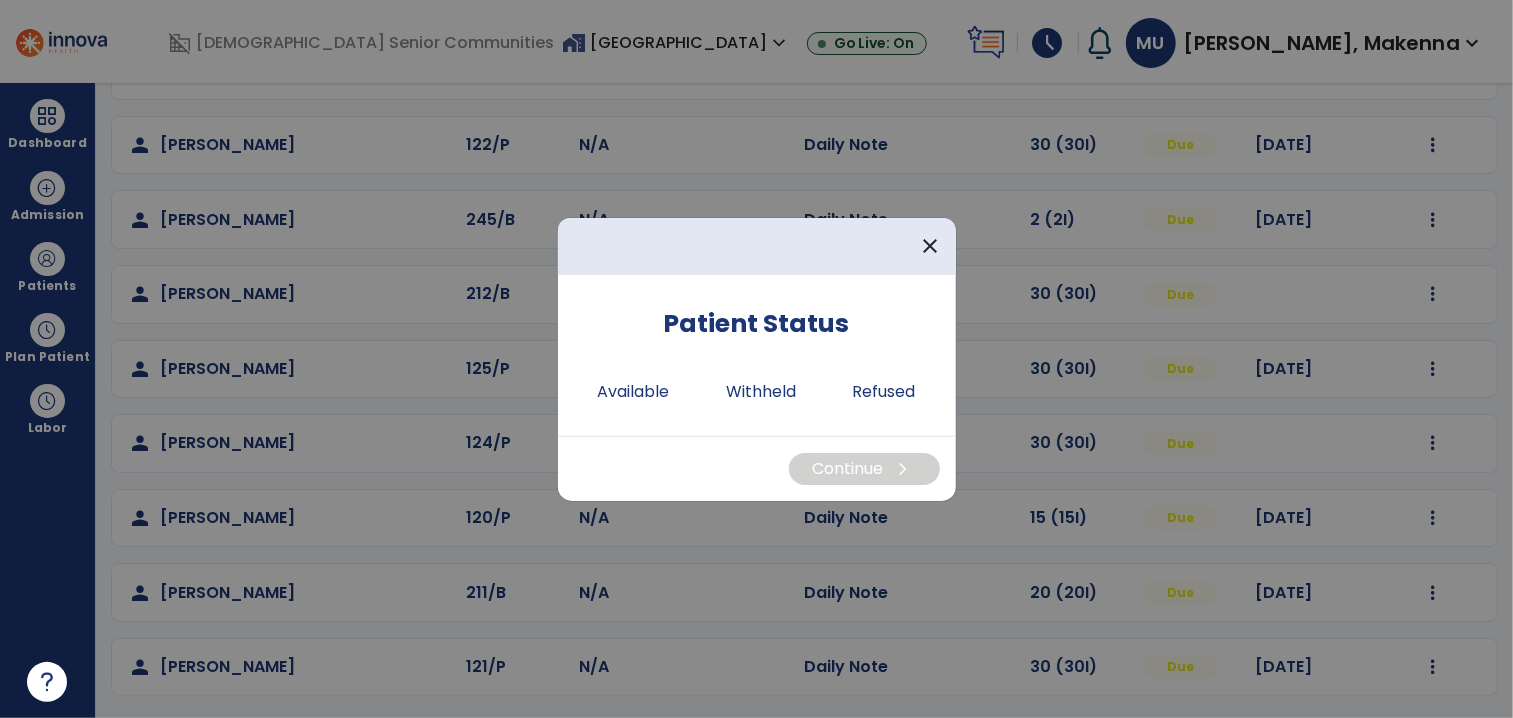 click on "Available   Withheld   Refused" at bounding box center (757, 392) 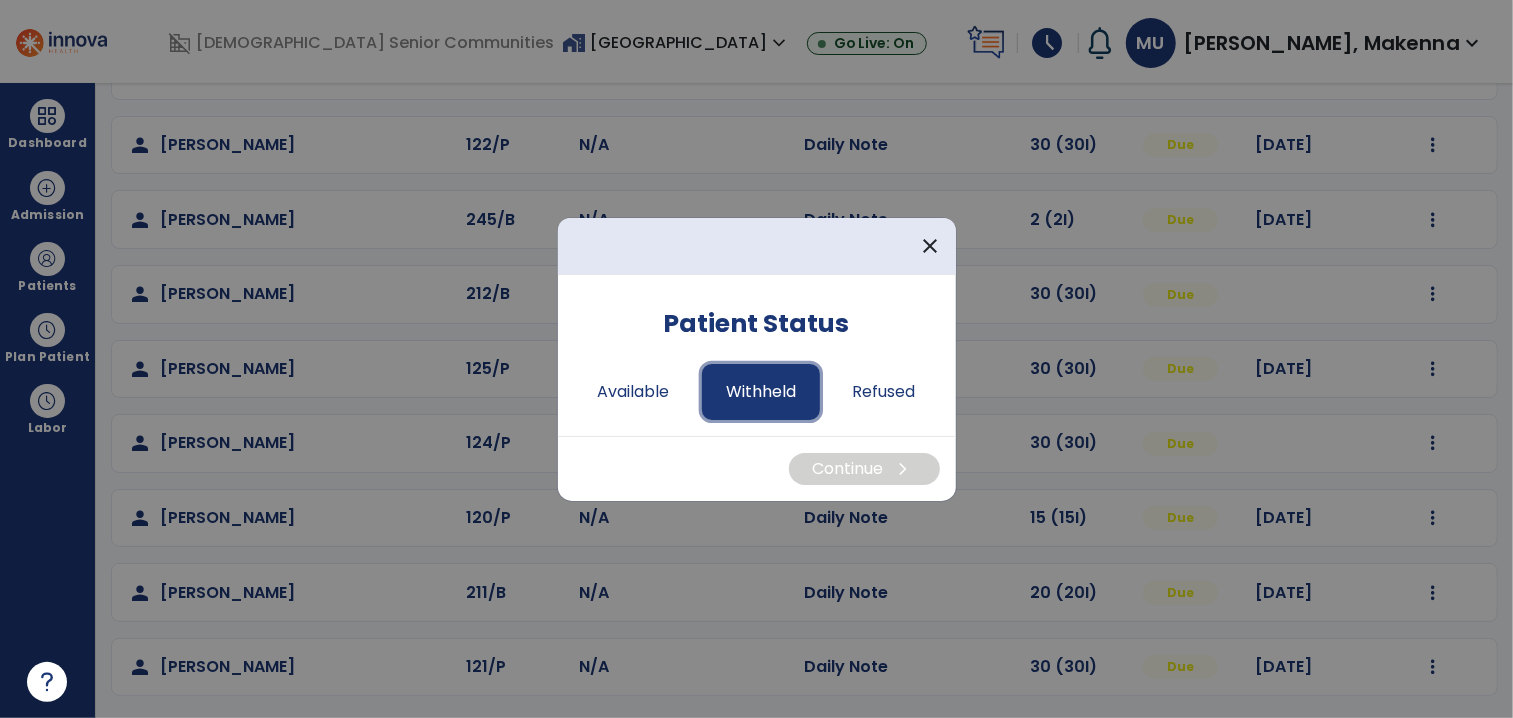 click on "Withheld" at bounding box center (761, 392) 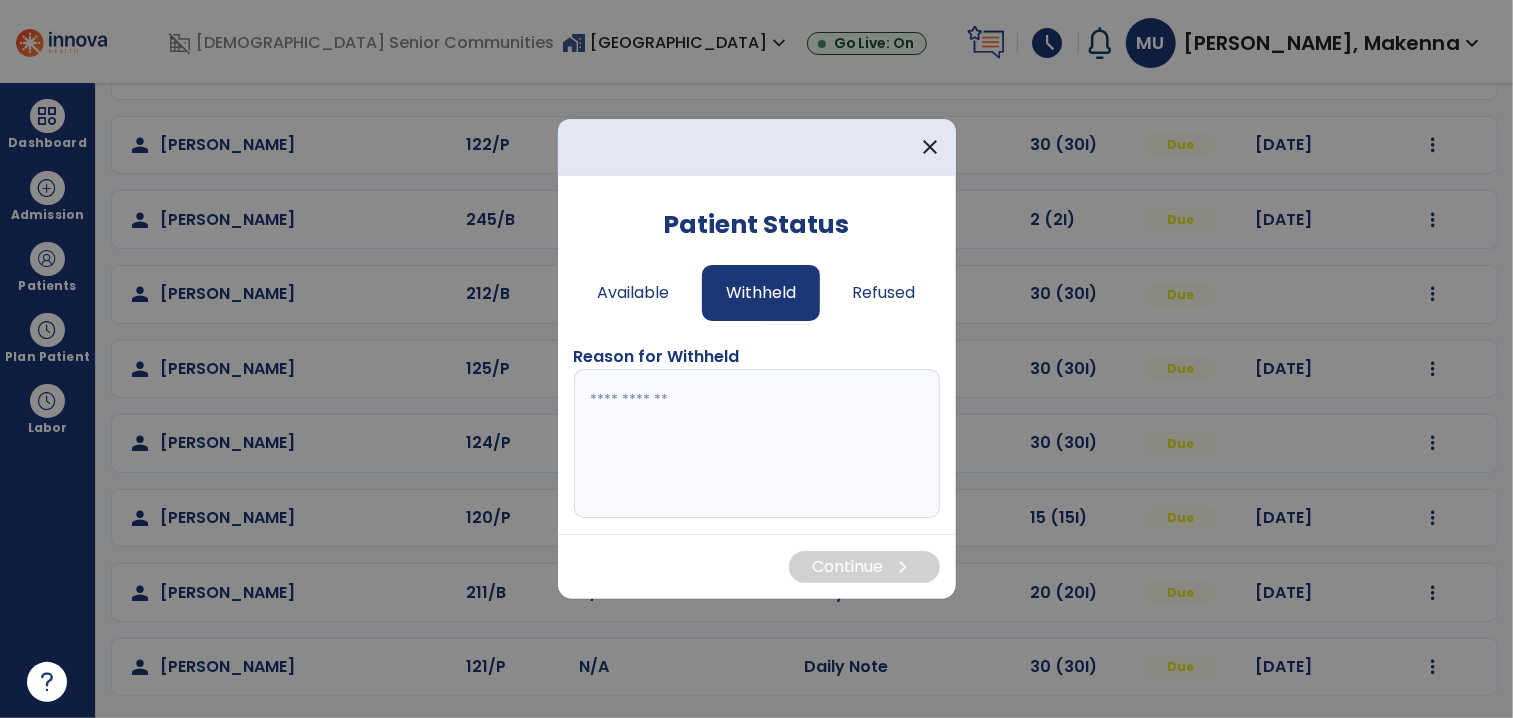 click at bounding box center [757, 444] 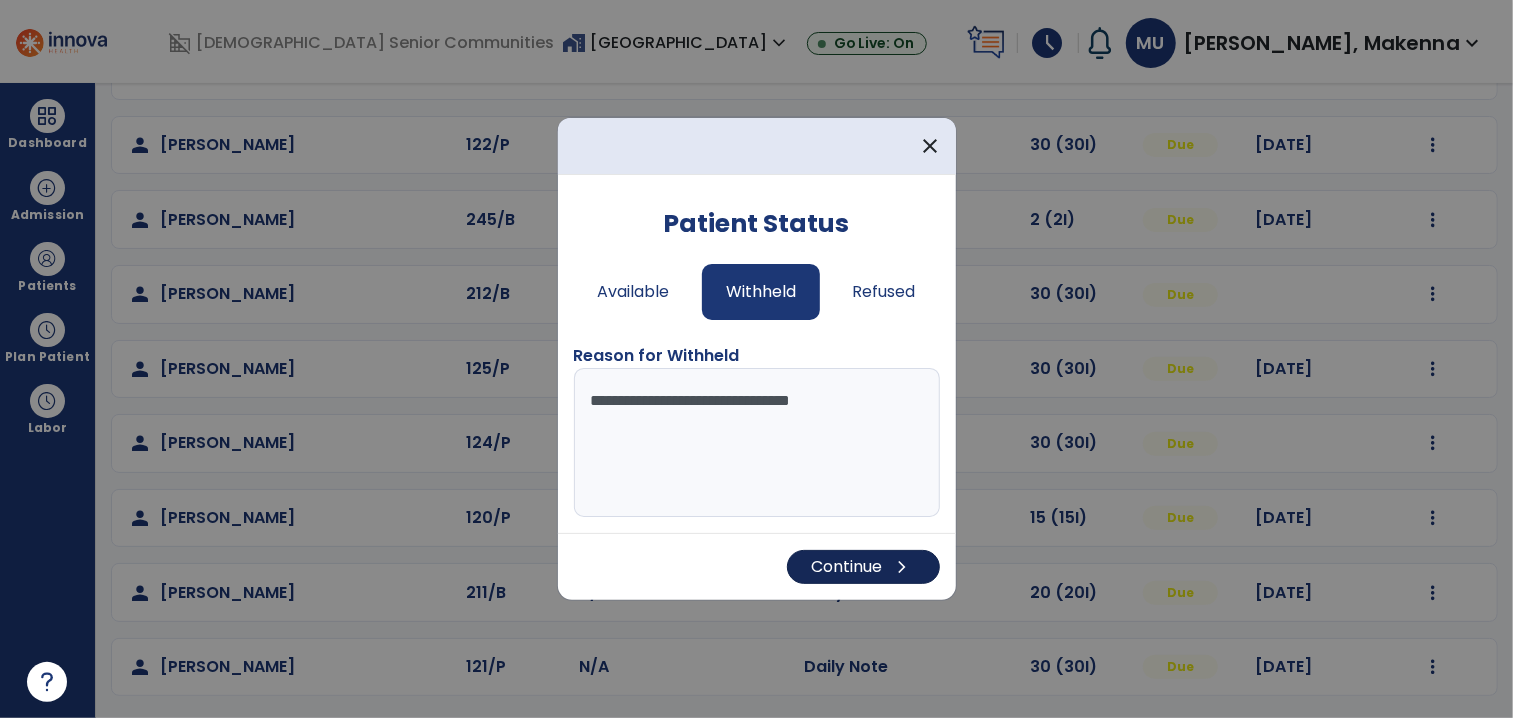 type on "**********" 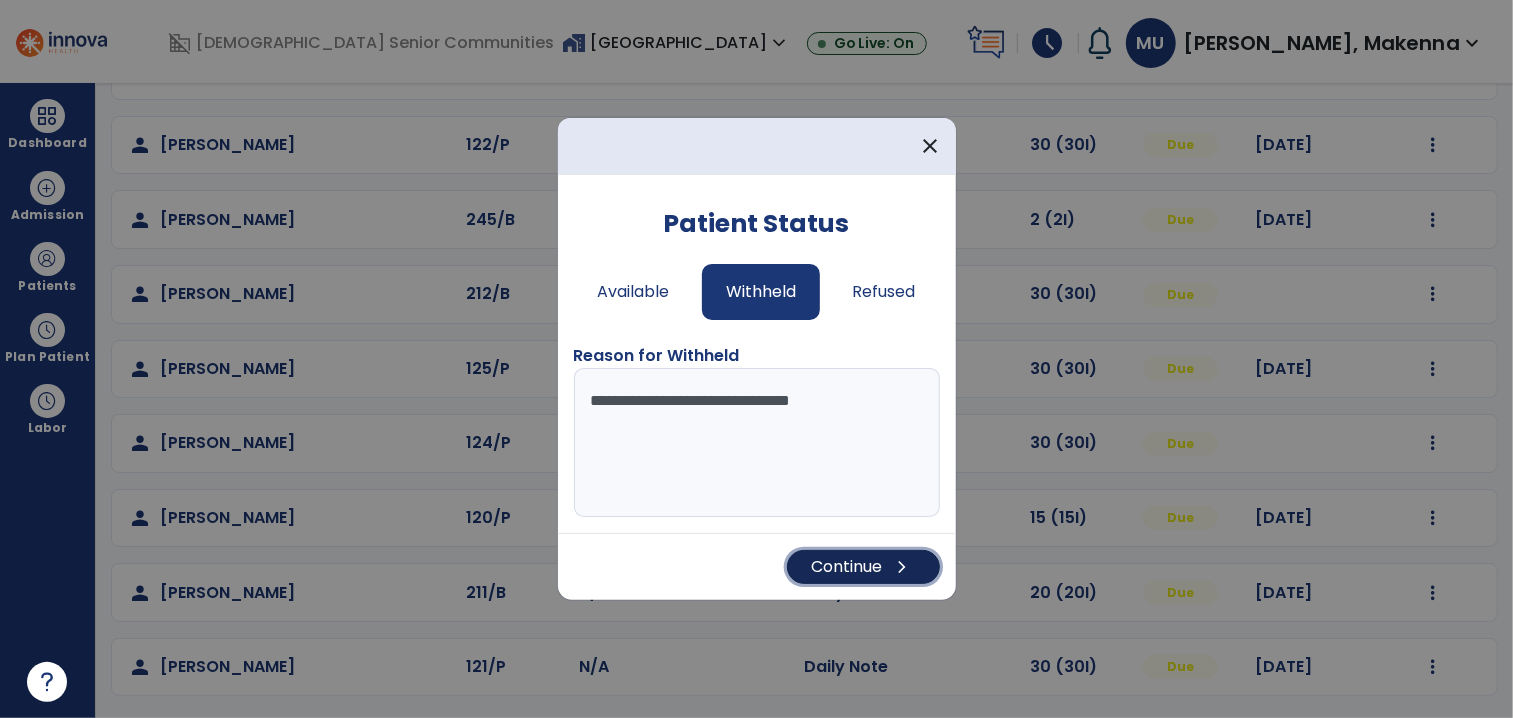 click on "chevron_right" at bounding box center [903, 567] 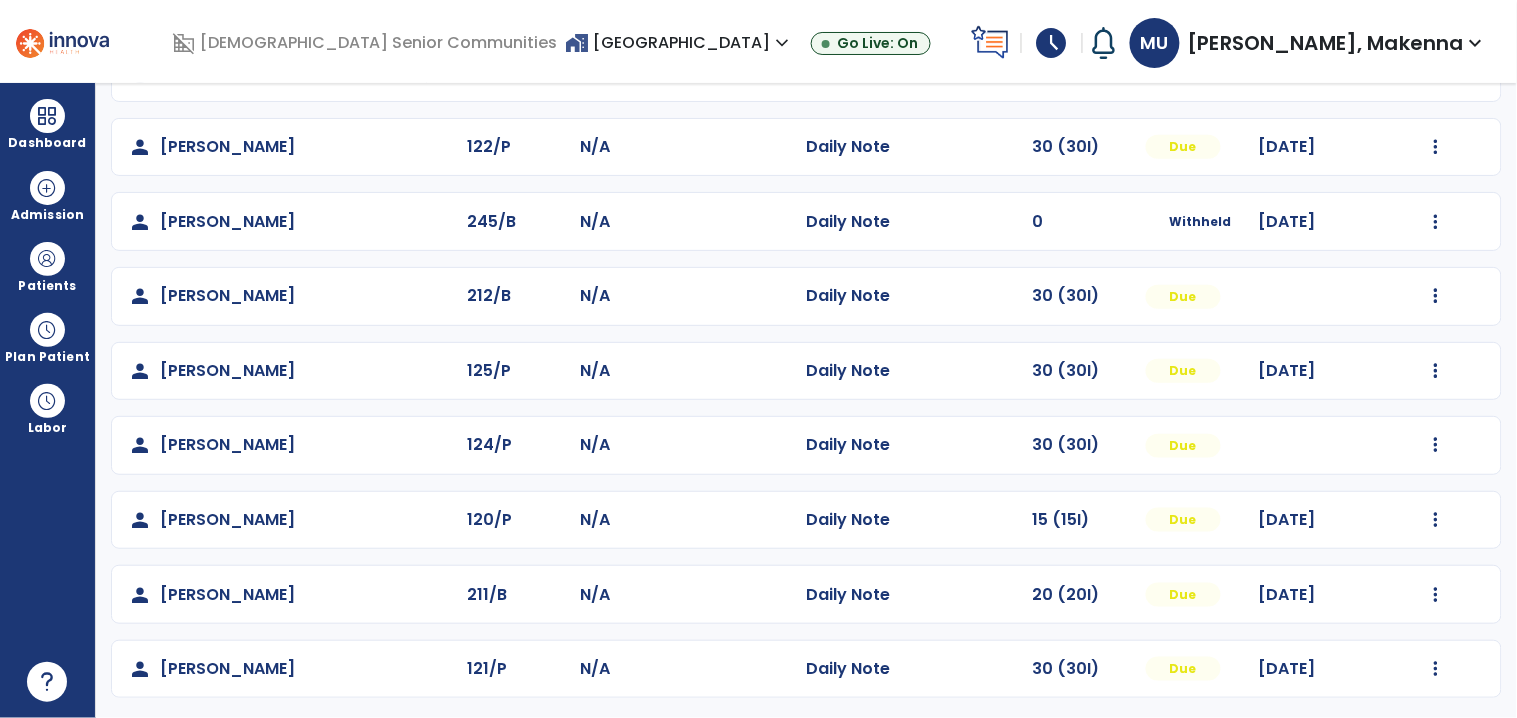 scroll, scrollTop: 247, scrollLeft: 0, axis: vertical 